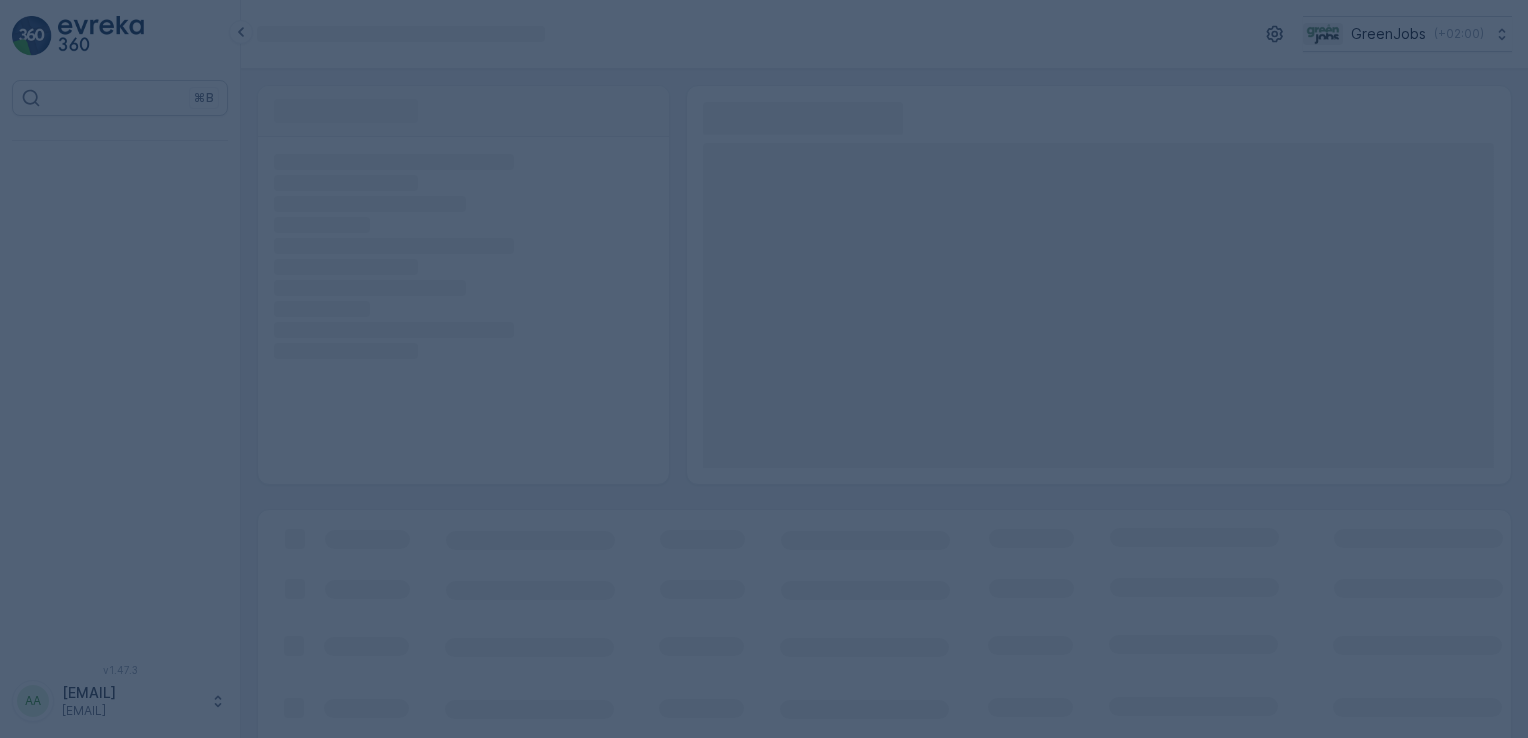 scroll, scrollTop: 0, scrollLeft: 0, axis: both 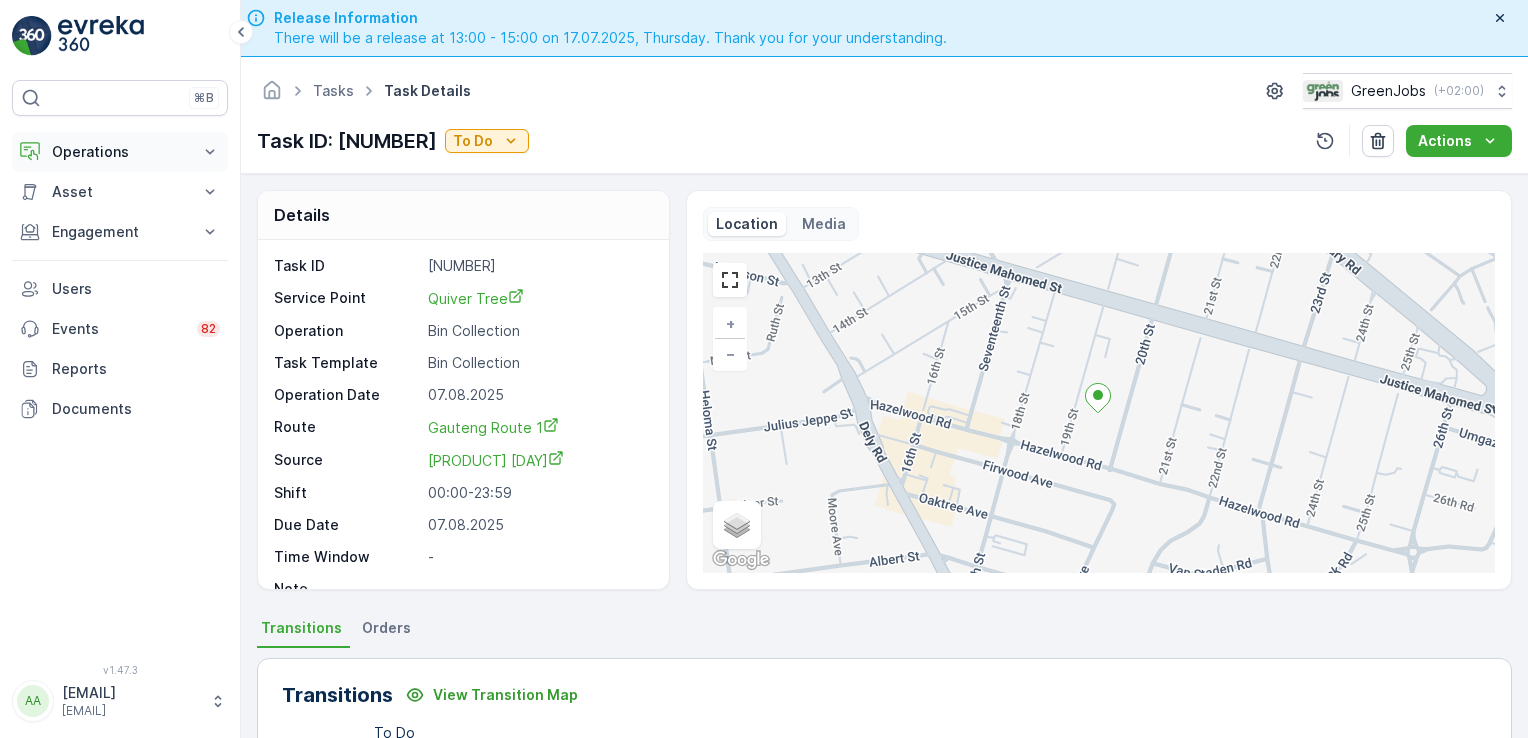 click on "Operations" at bounding box center (120, 152) 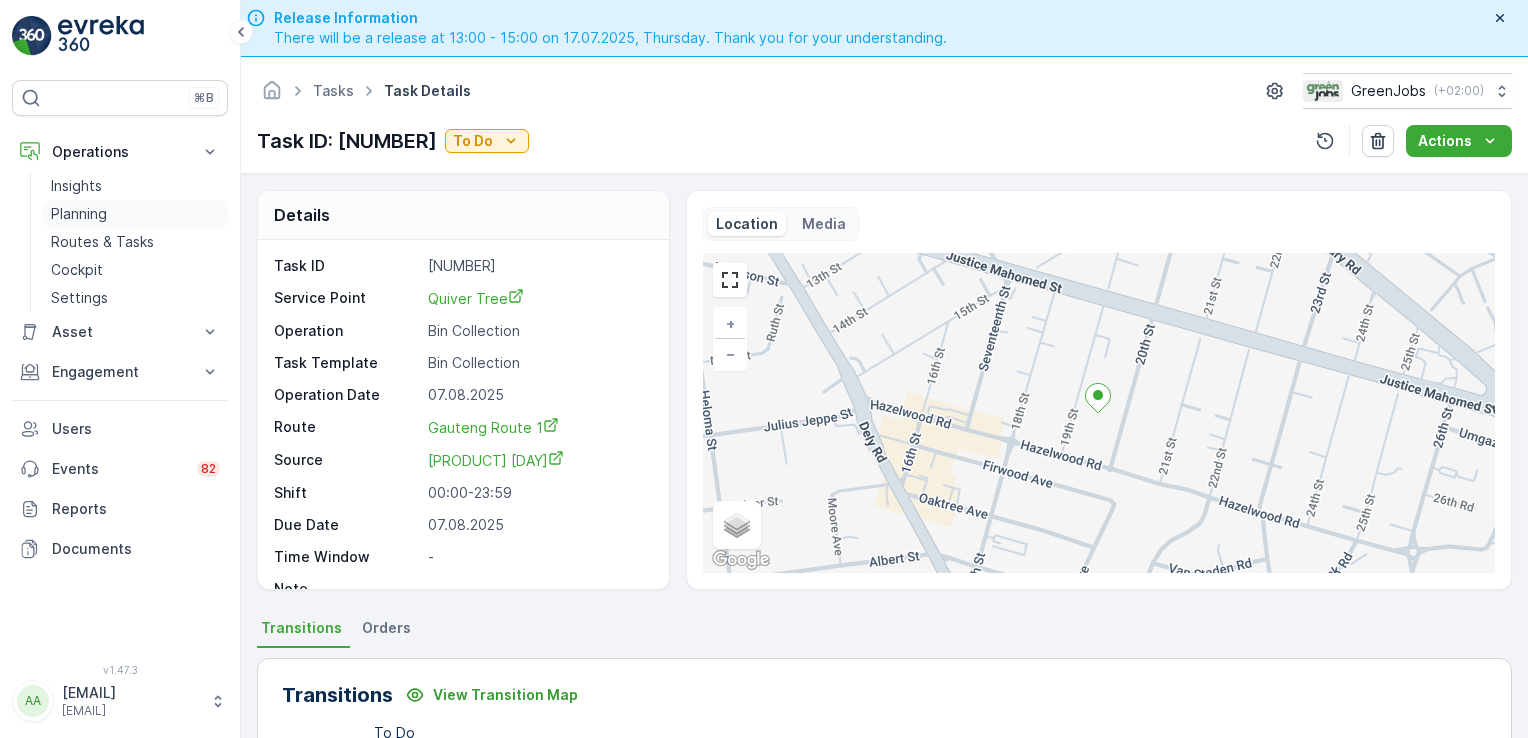 click on "Planning" at bounding box center (79, 214) 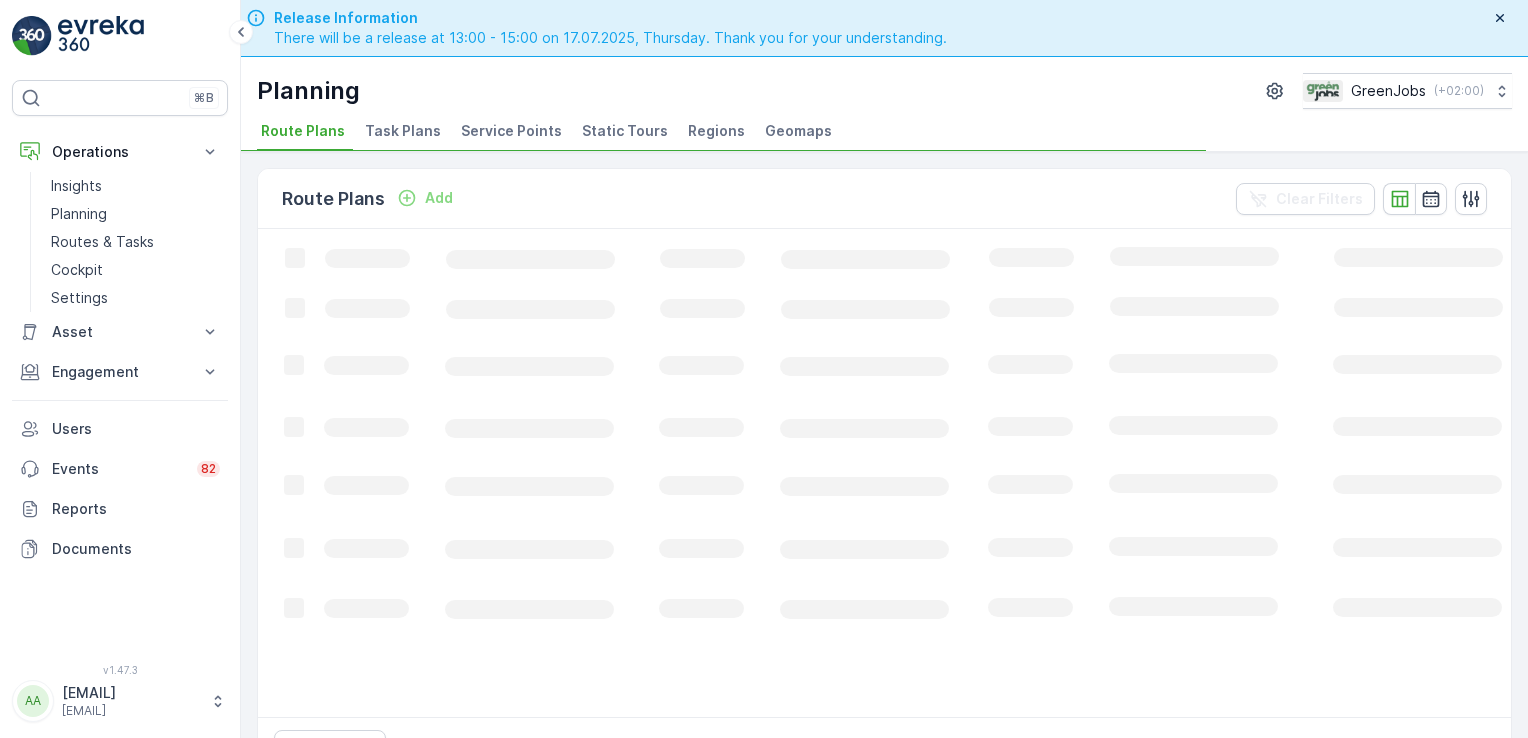 click on "Task Plans" at bounding box center (403, 131) 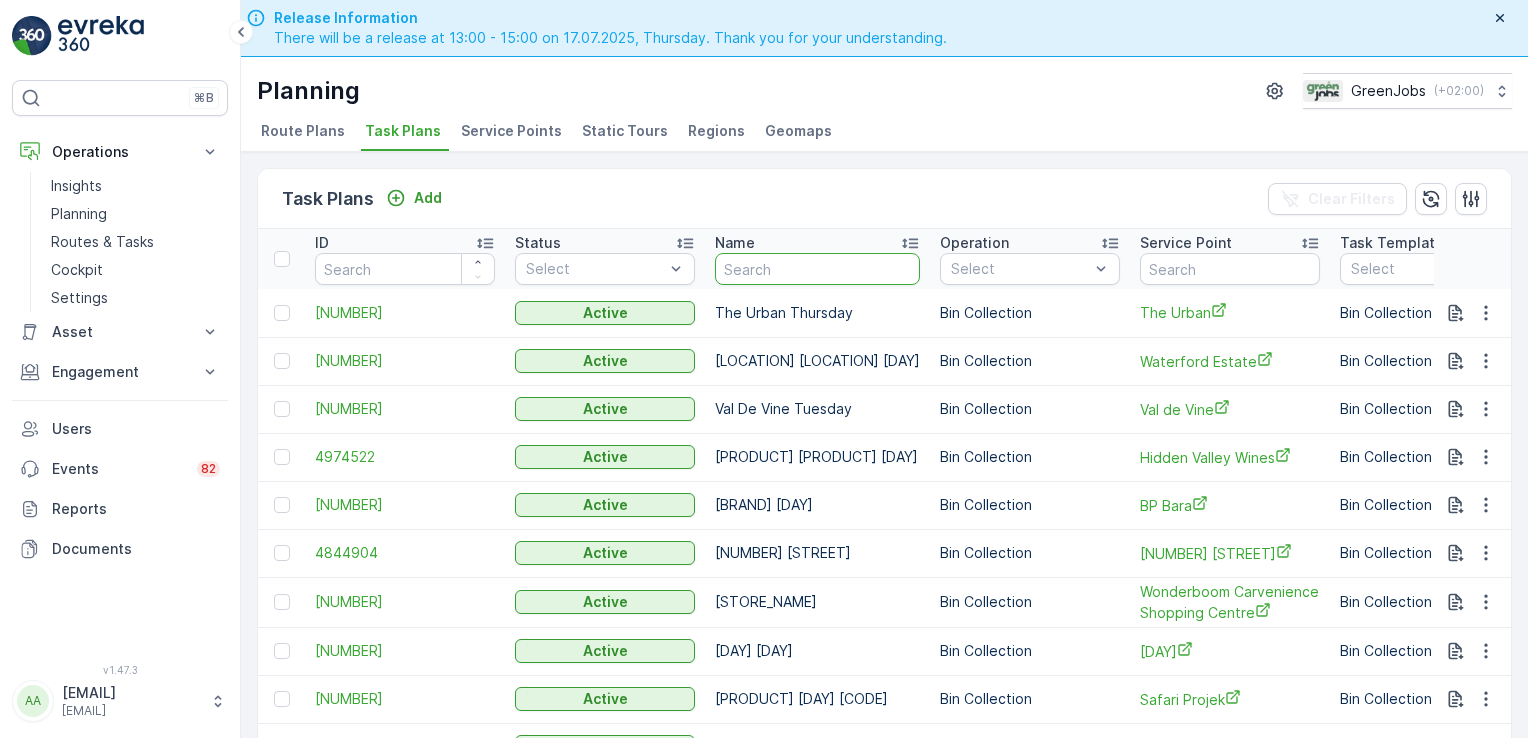 click at bounding box center (817, 269) 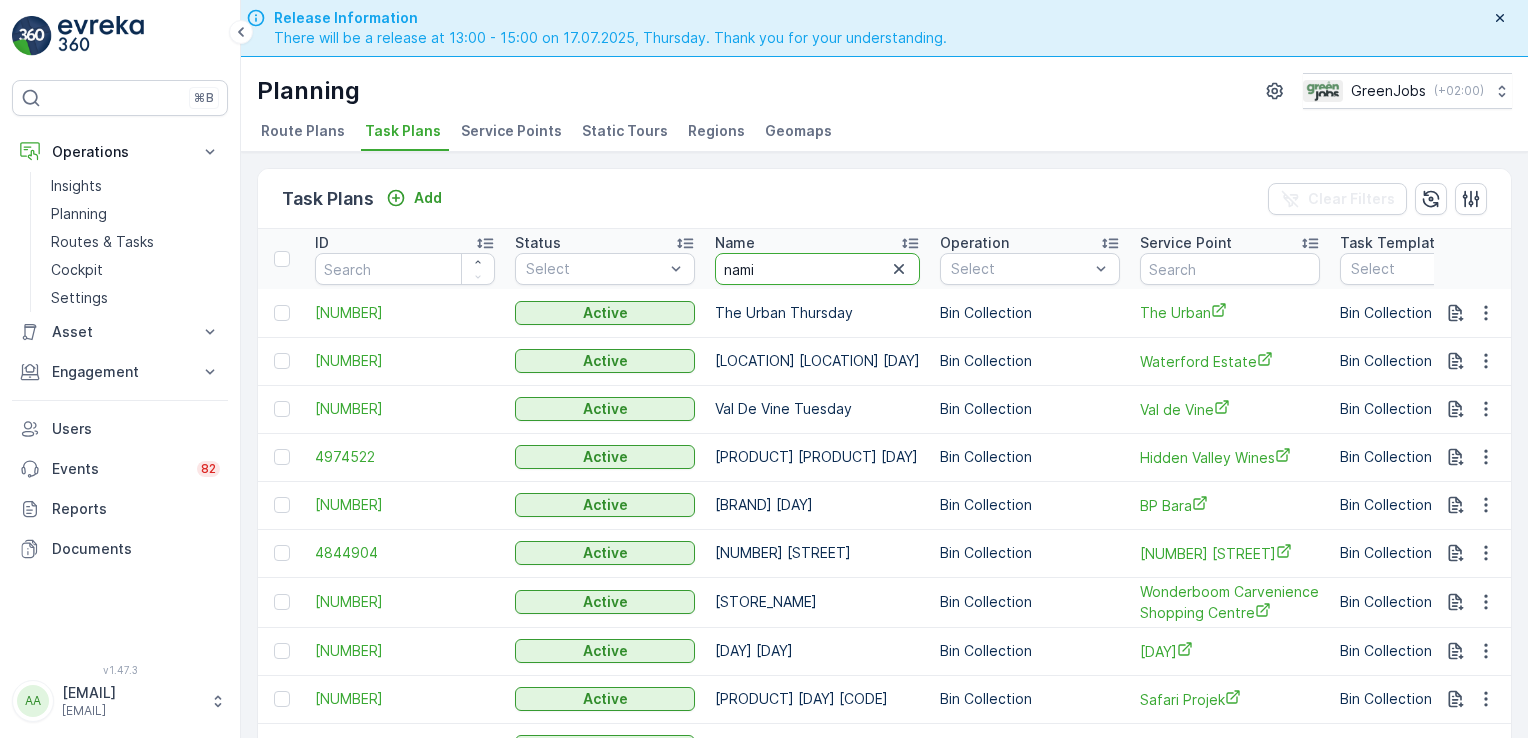 type on "namib" 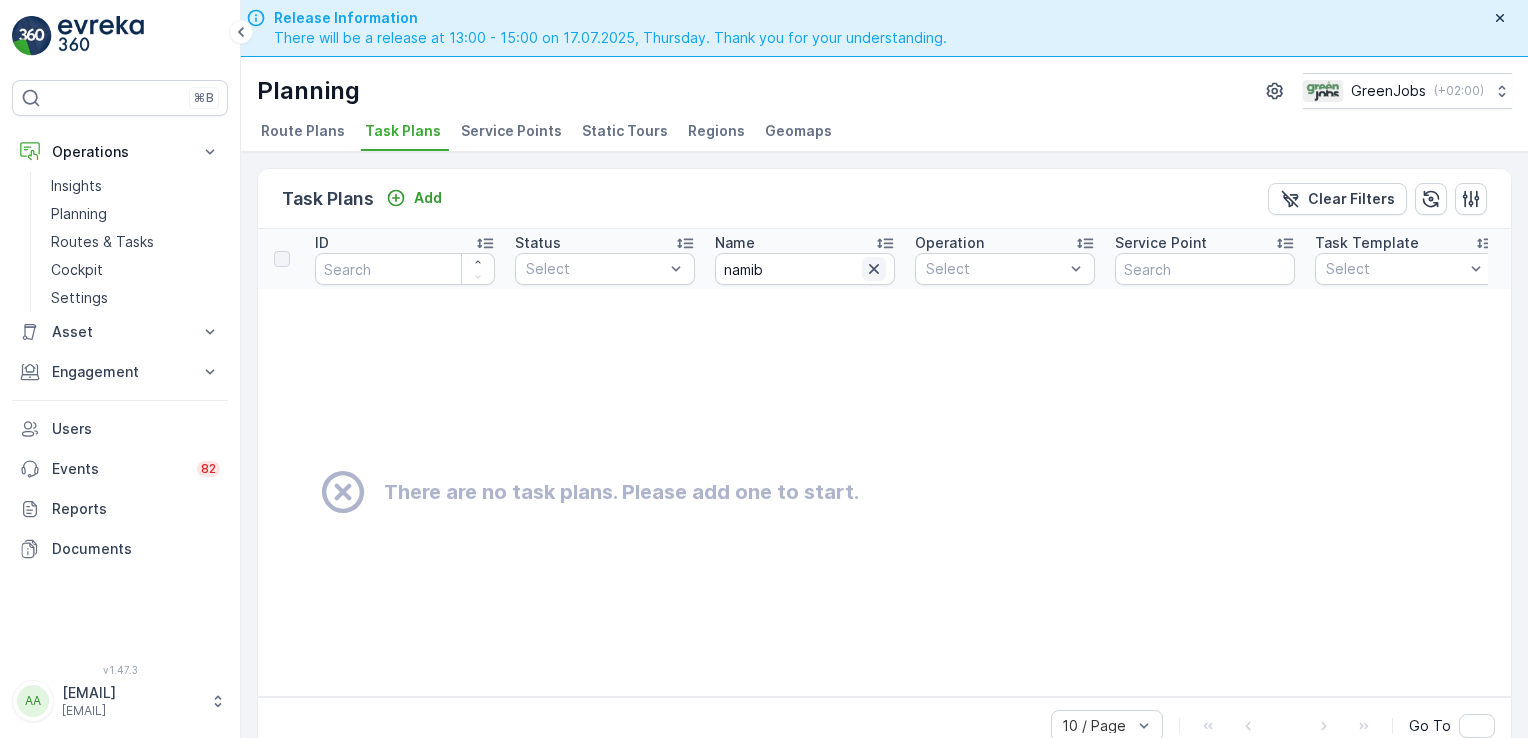 click 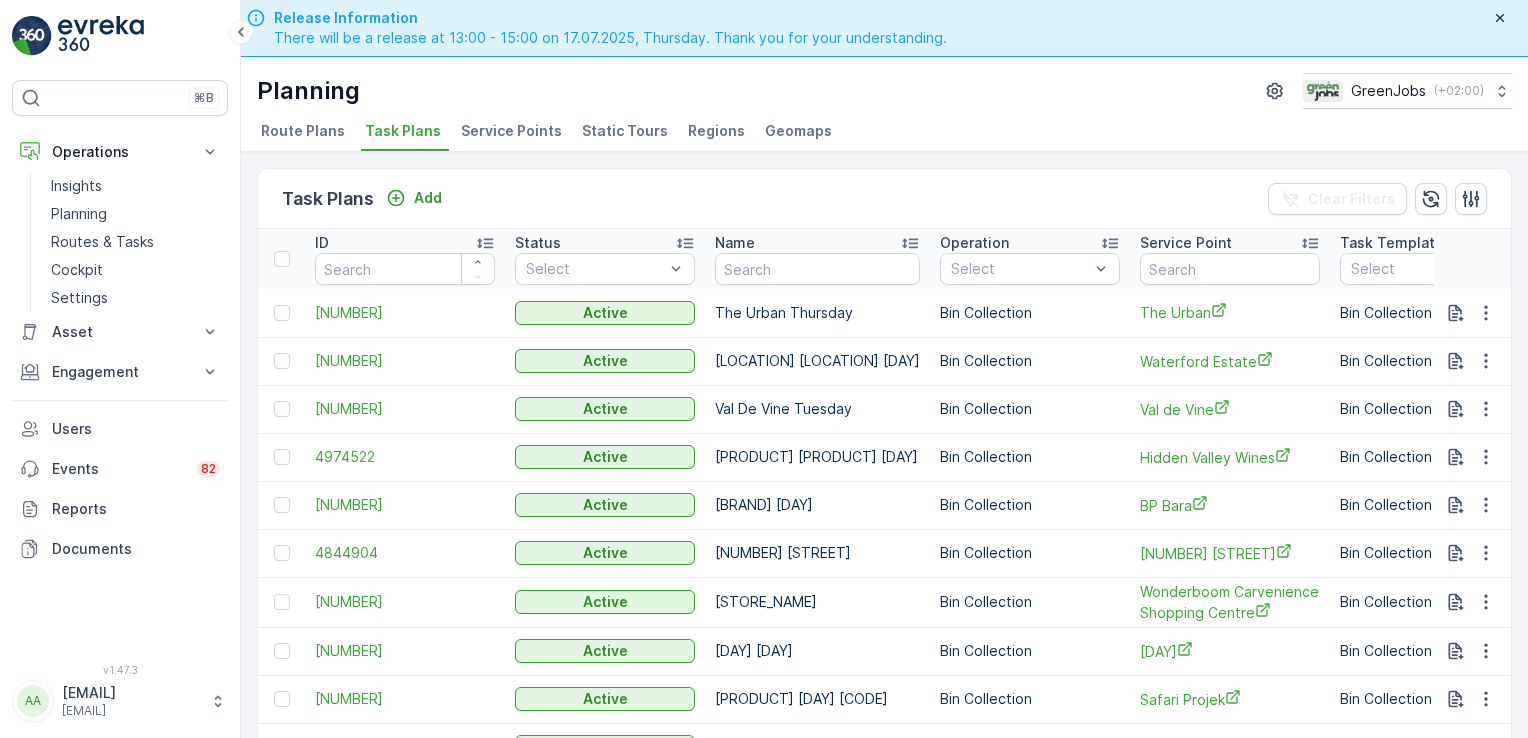 click on "Service Points" at bounding box center [511, 131] 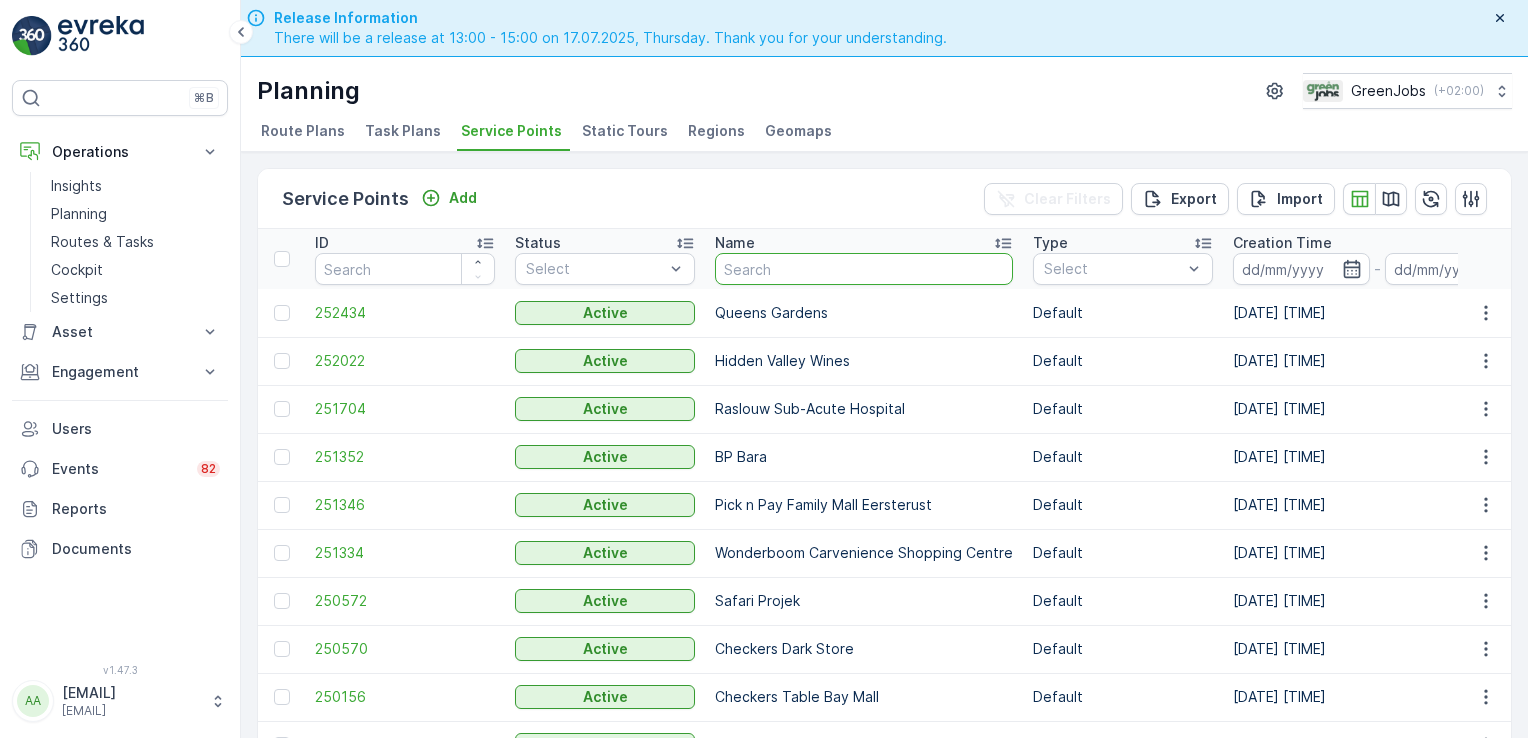 click at bounding box center [864, 269] 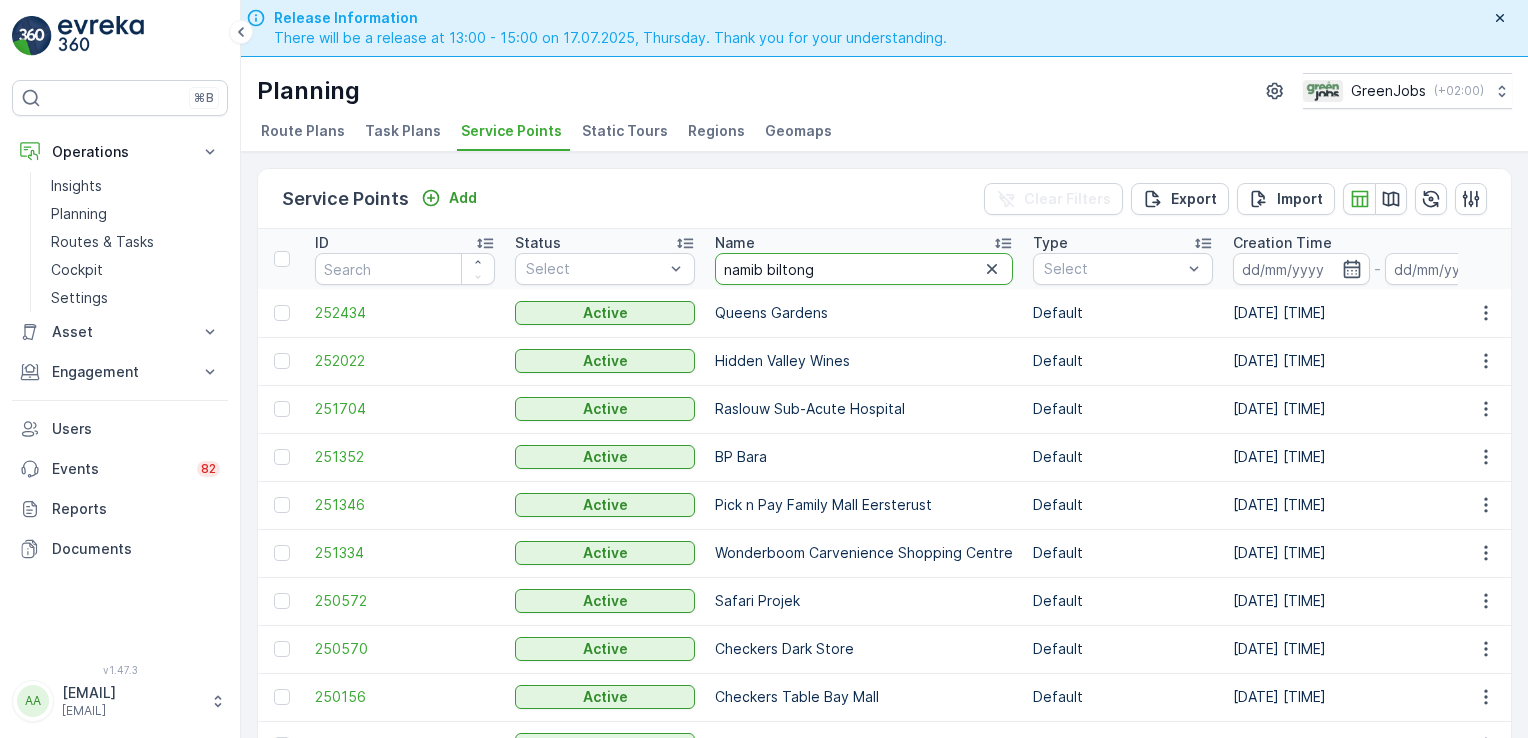 type on "namib biltong" 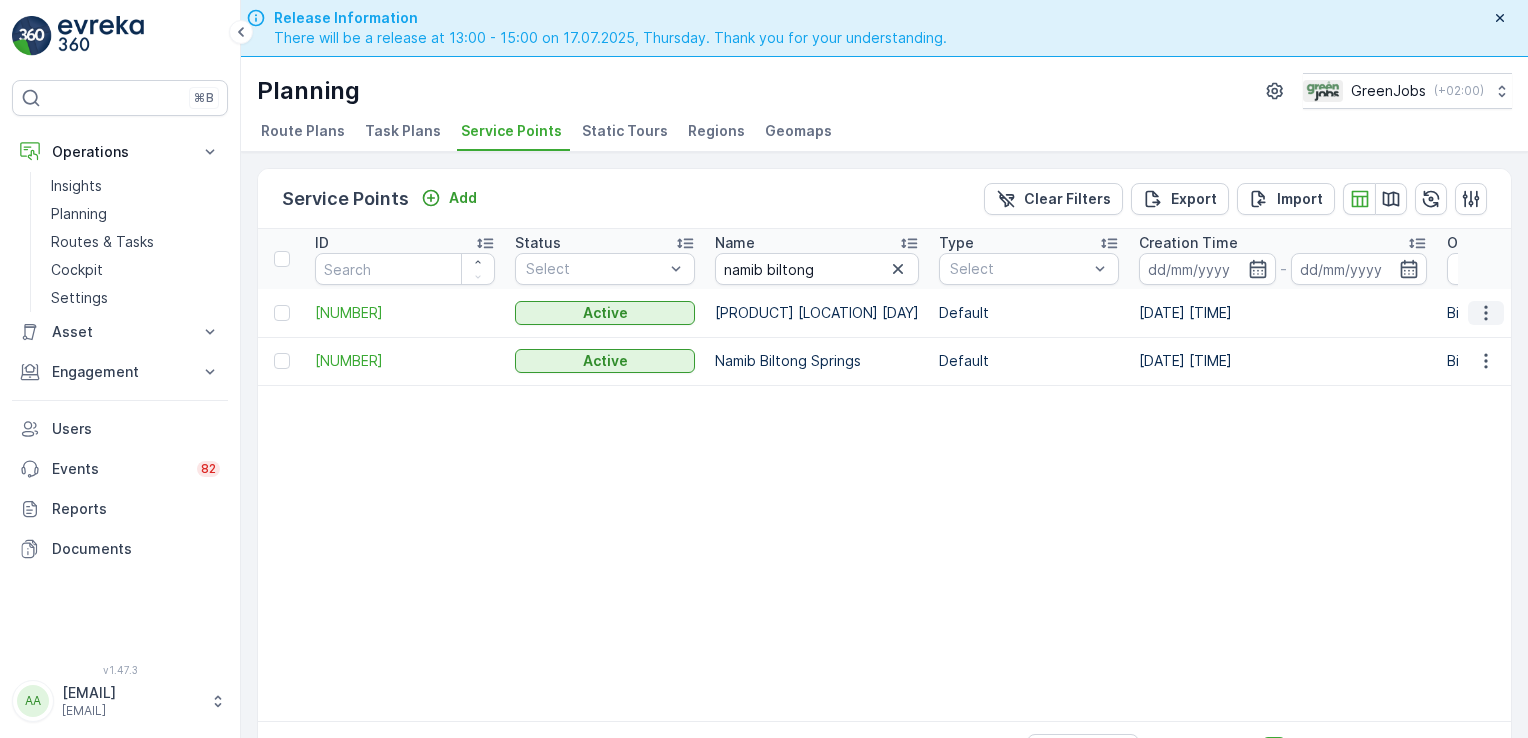click 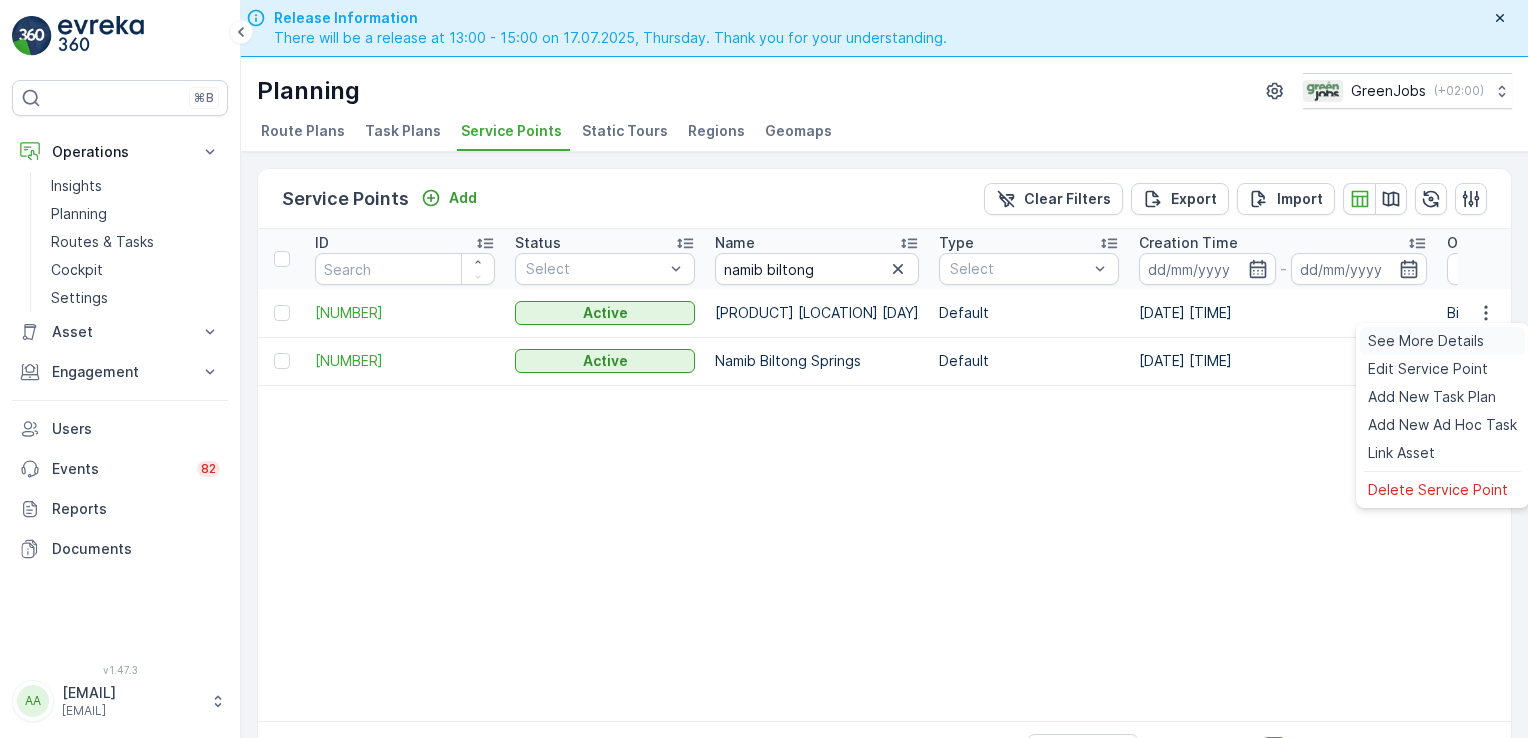 click on "See More Details" at bounding box center [1426, 341] 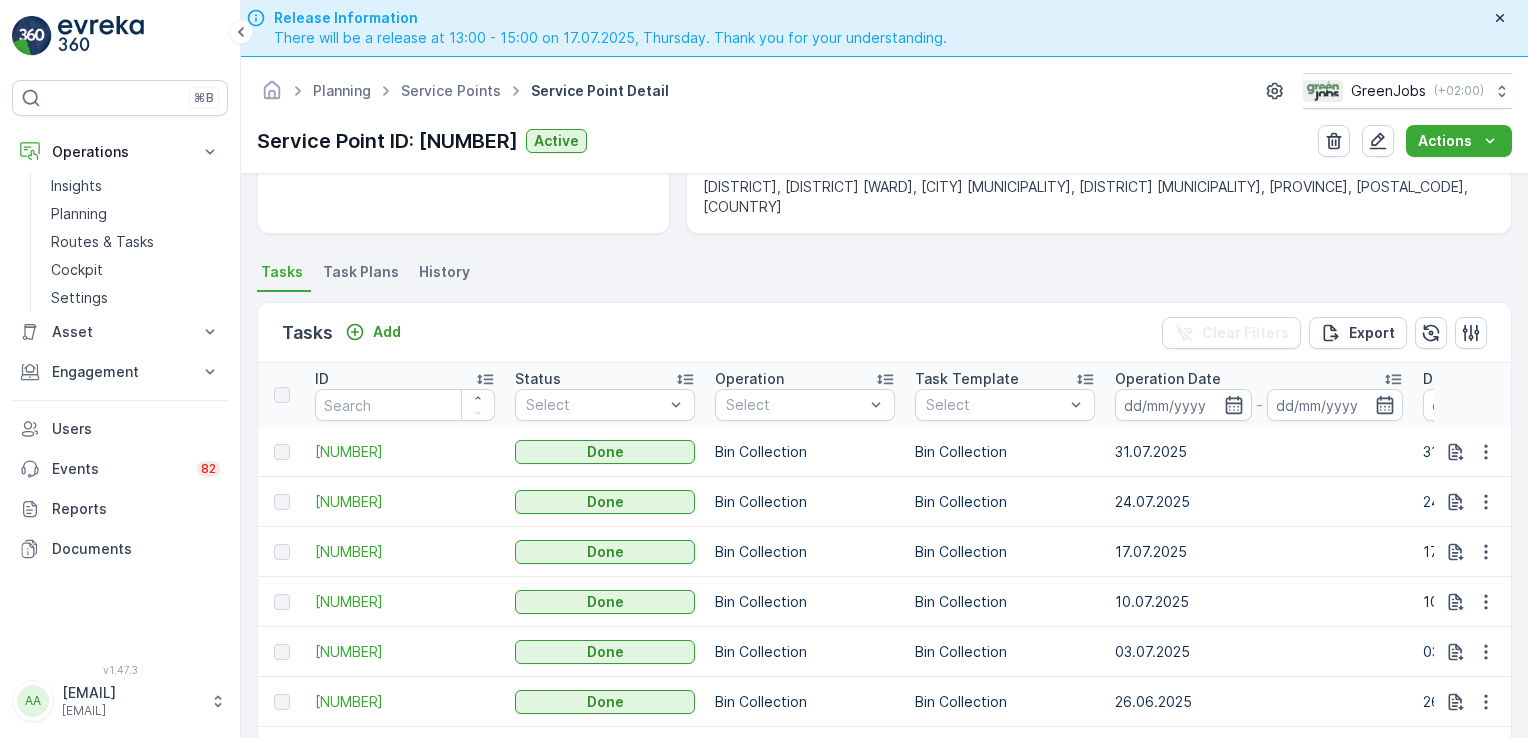scroll, scrollTop: 456, scrollLeft: 0, axis: vertical 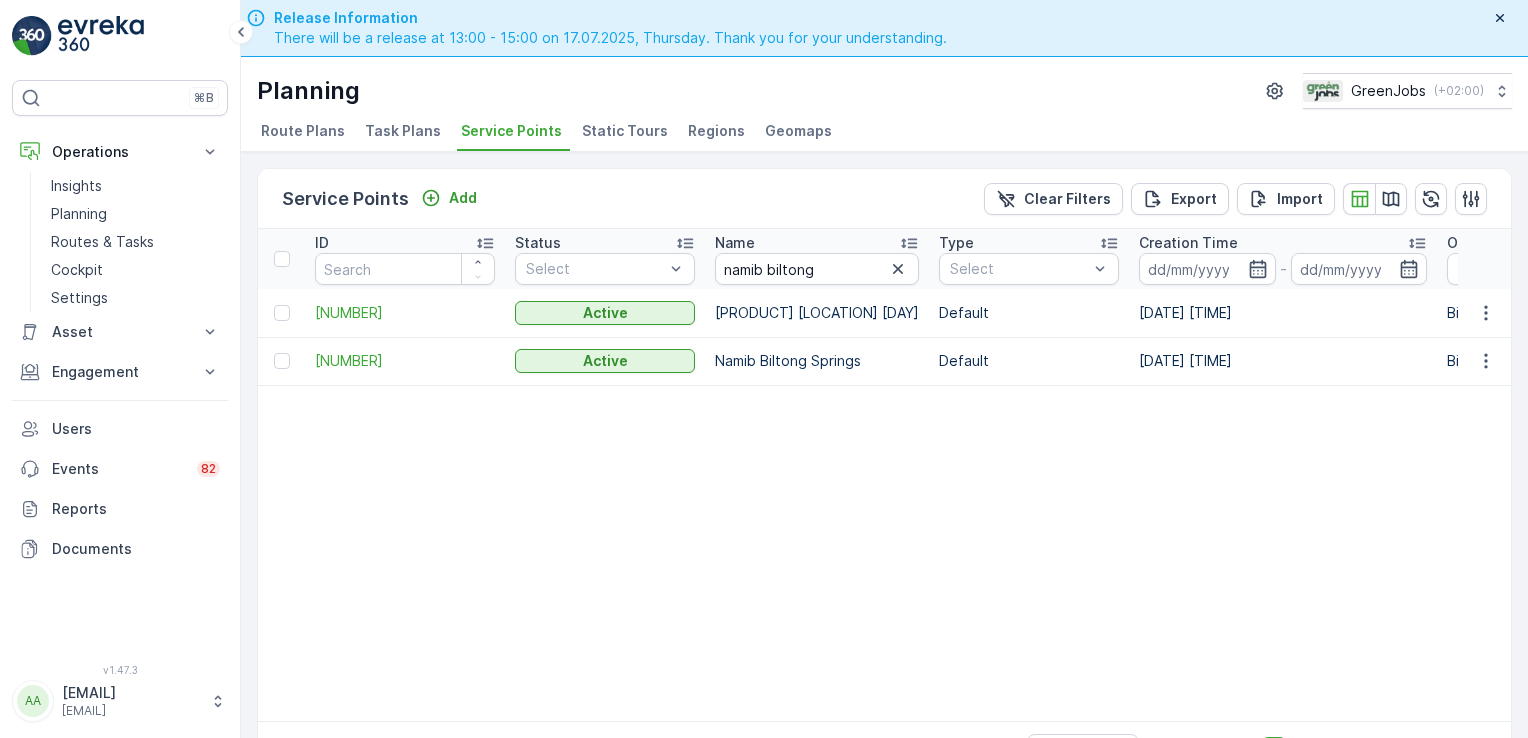 click 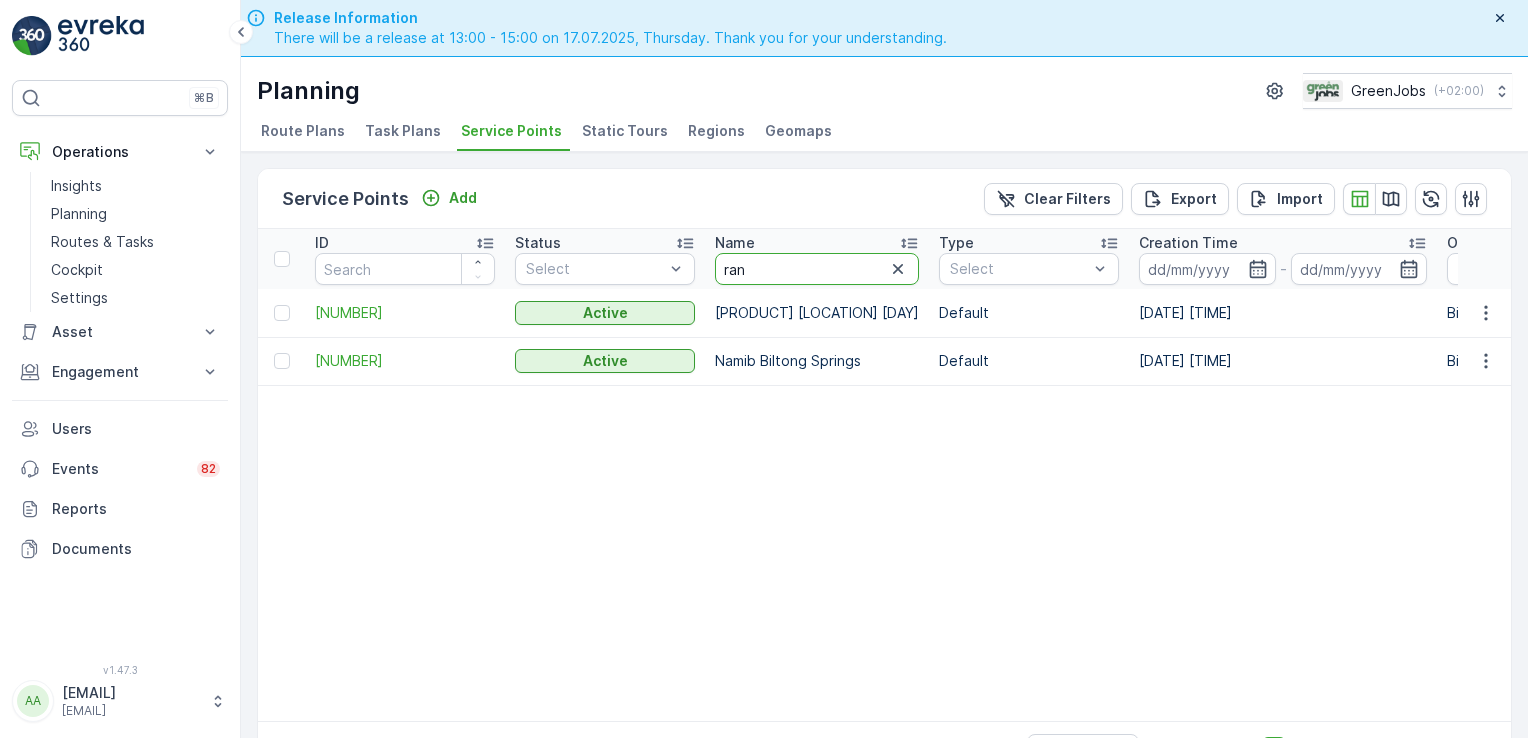 type on "rand" 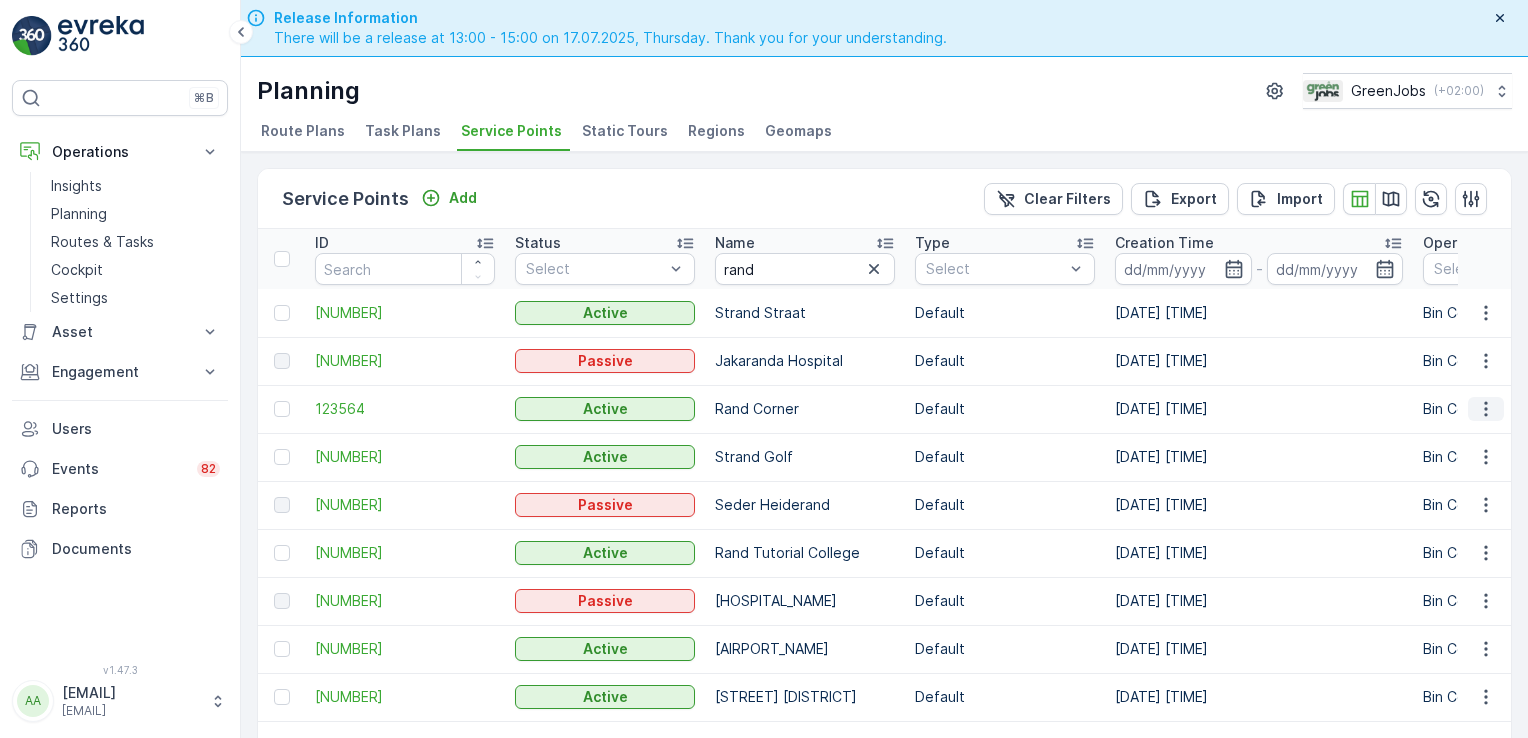 click 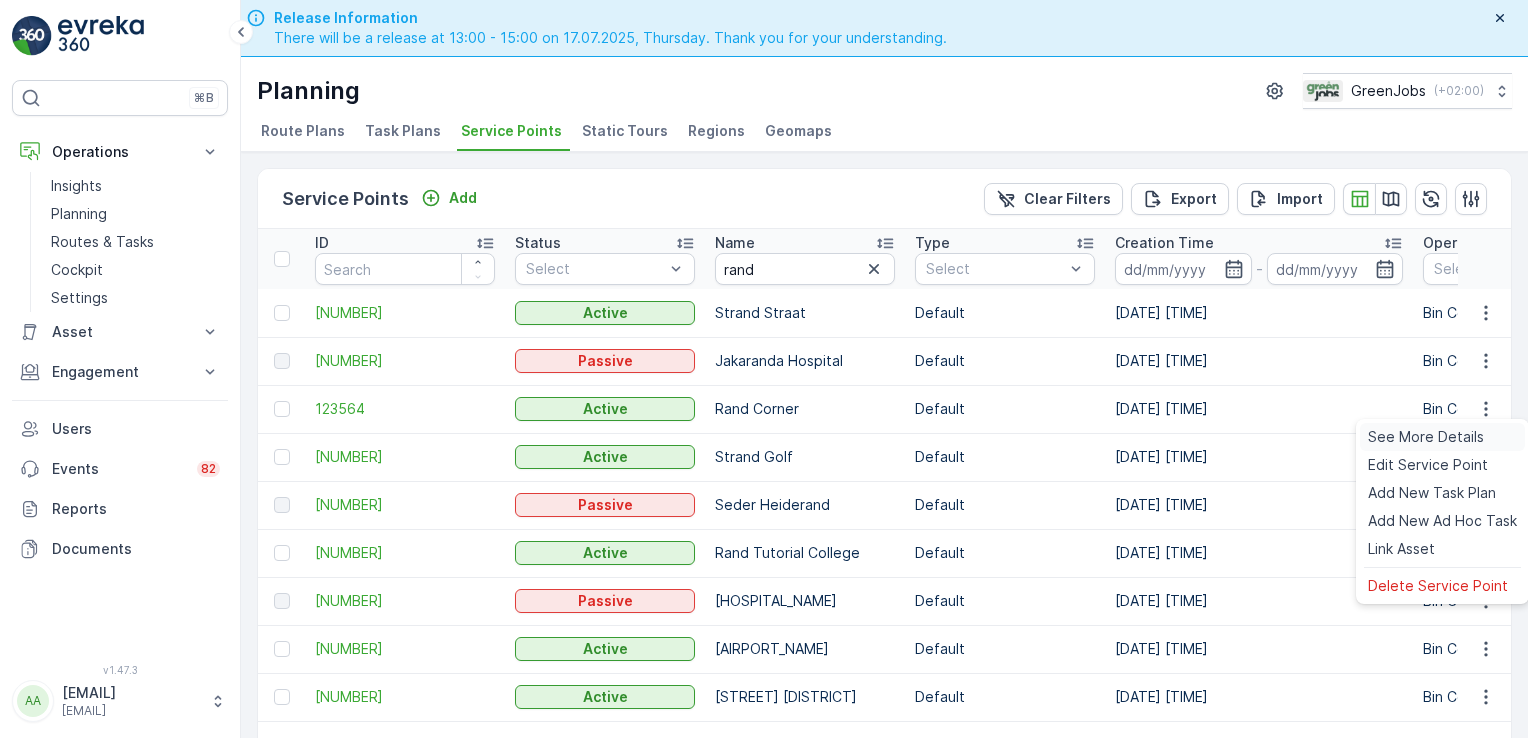 click on "See More Details" at bounding box center [1426, 437] 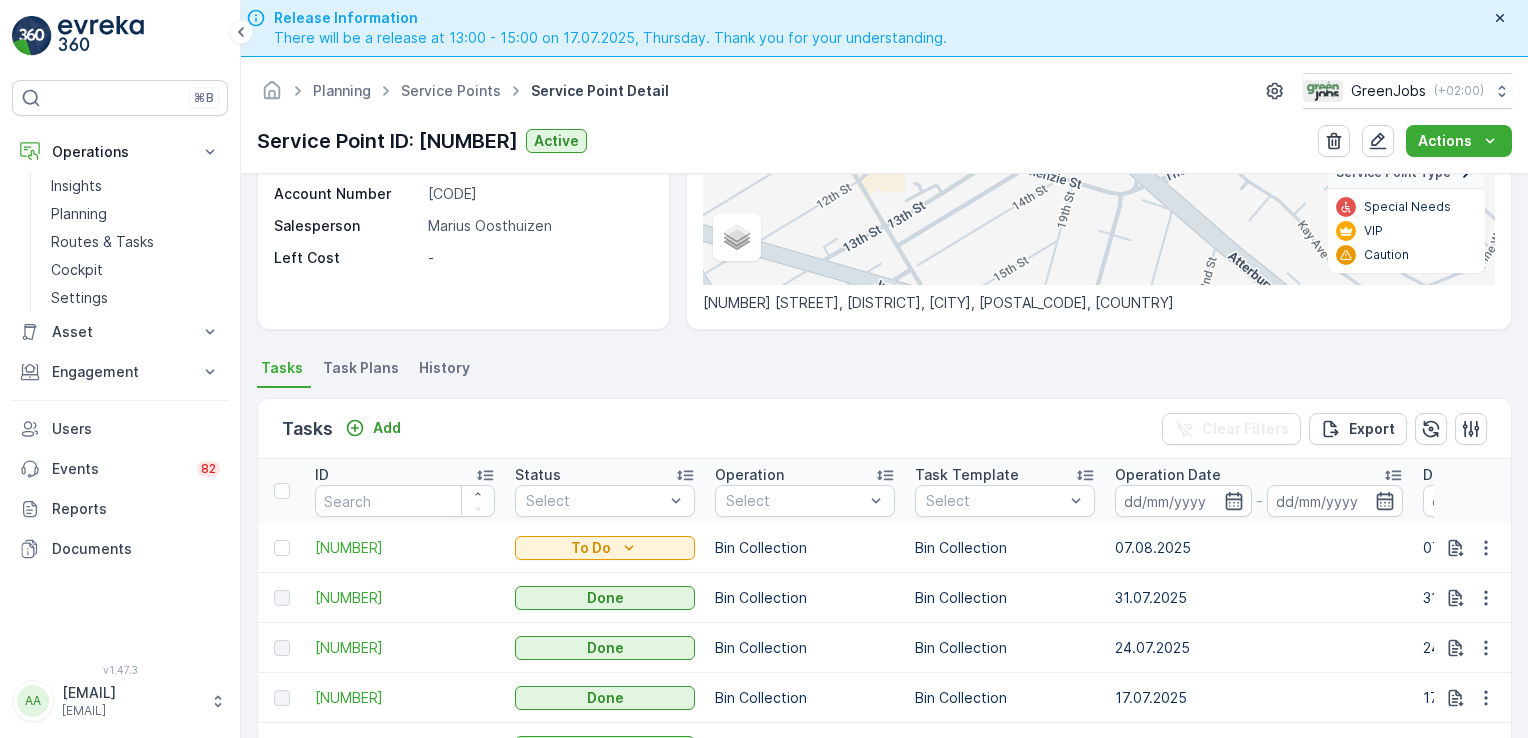 scroll, scrollTop: 361, scrollLeft: 0, axis: vertical 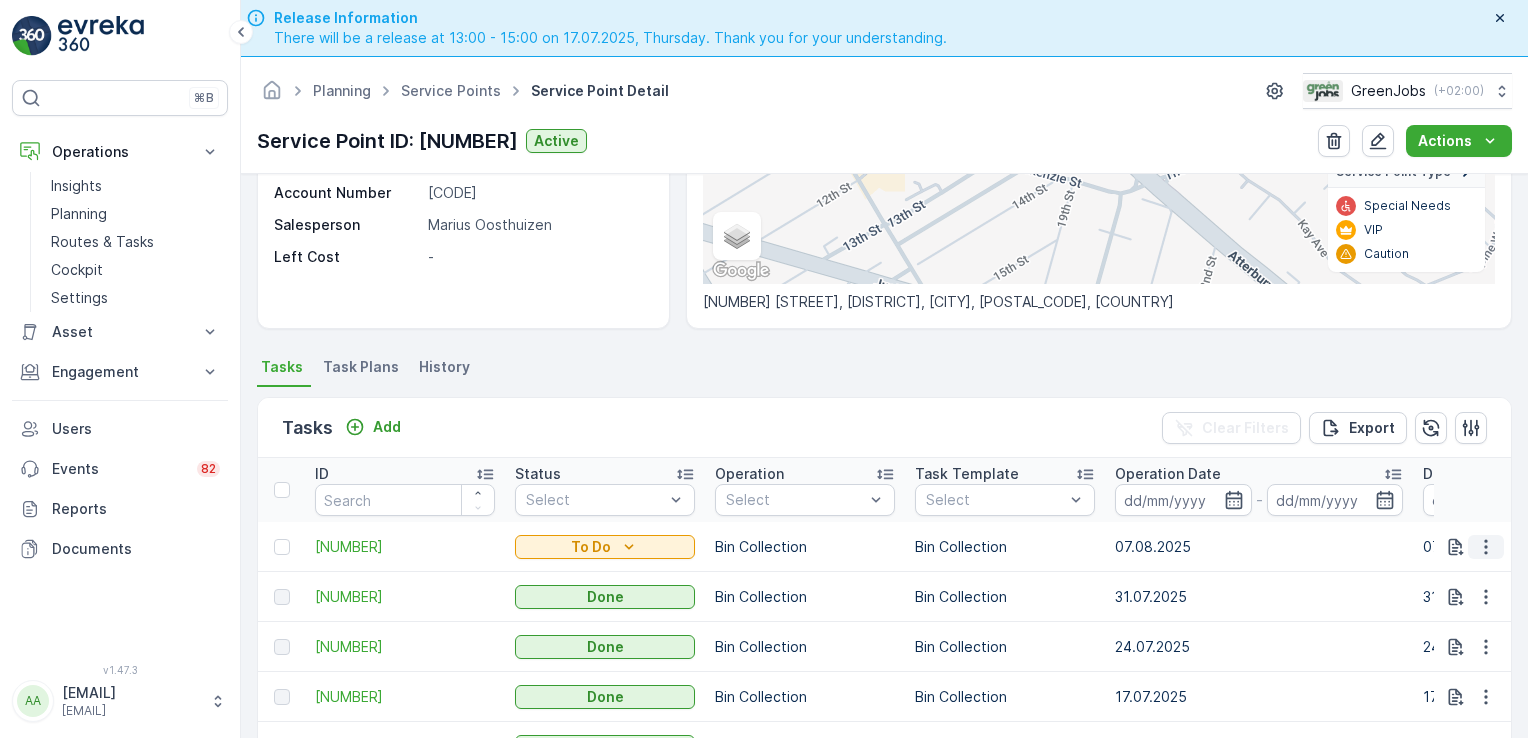 click 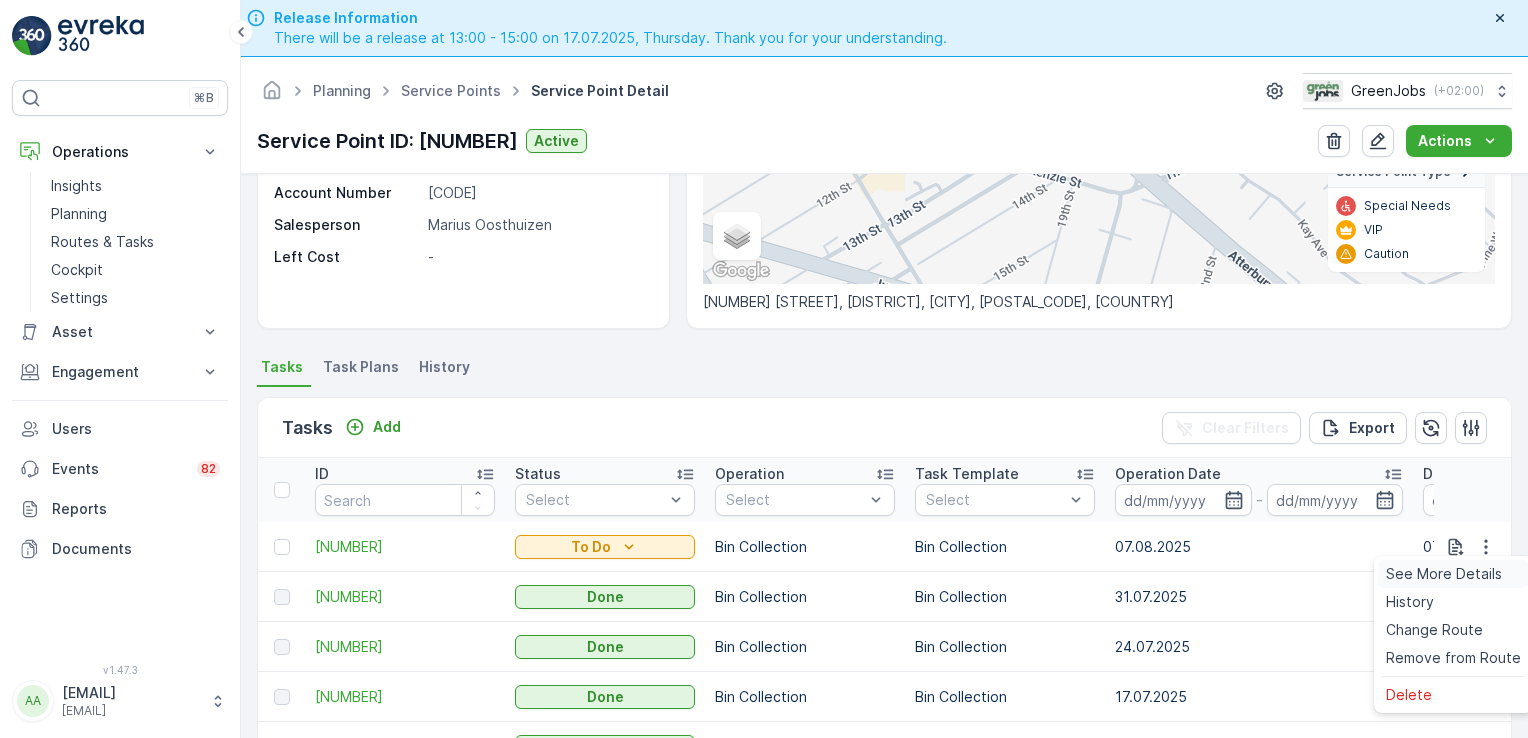 click on "See More Details" at bounding box center [1444, 574] 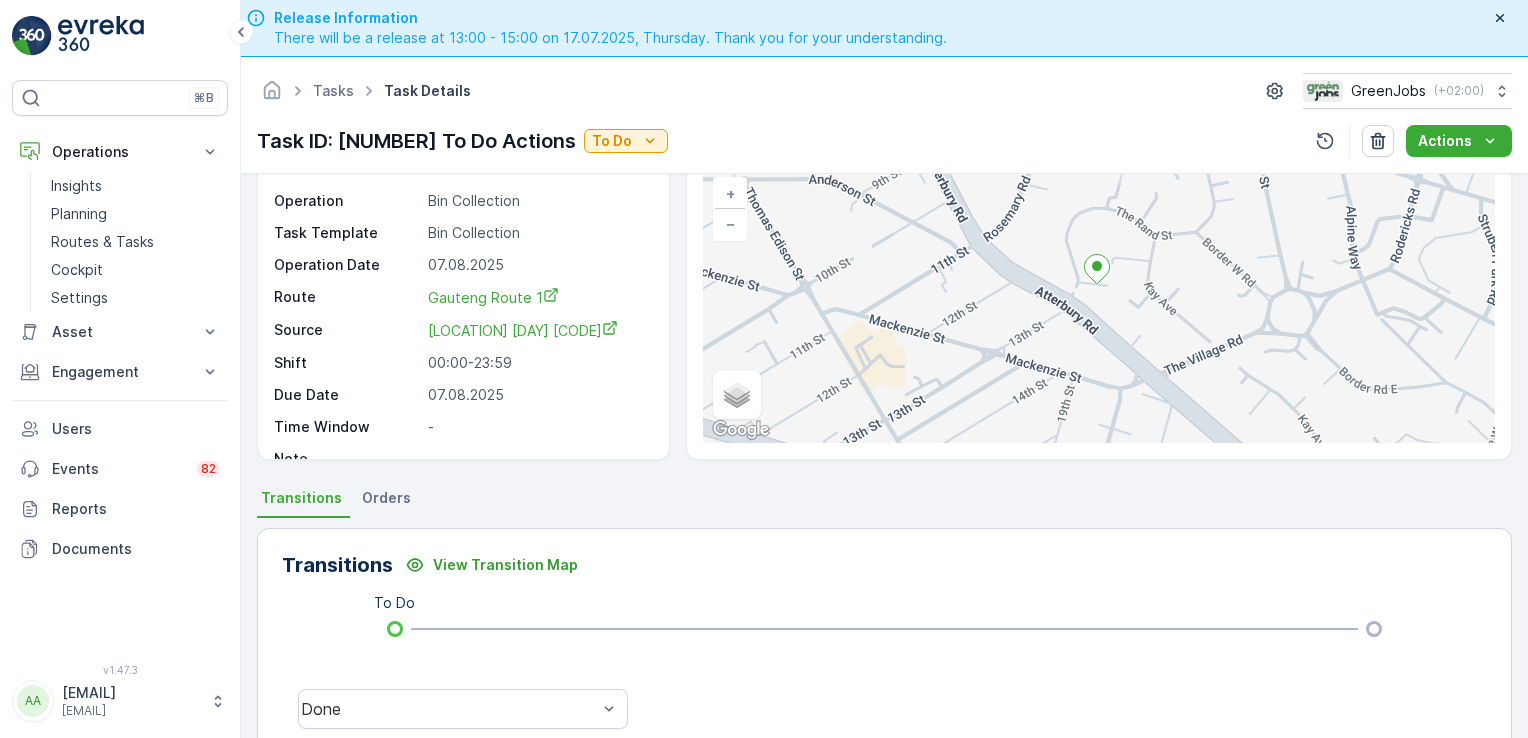 scroll, scrollTop: 131, scrollLeft: 0, axis: vertical 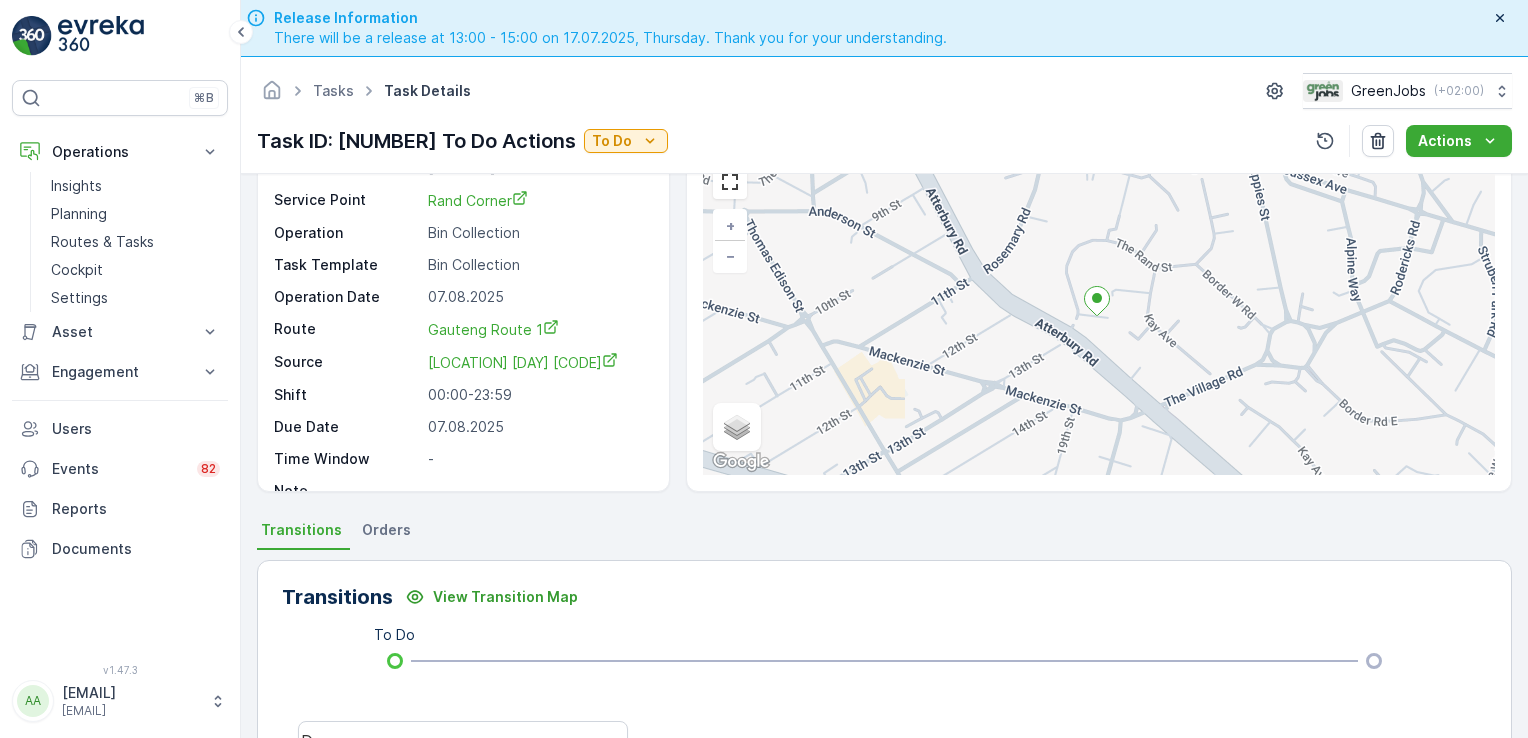 click on "Task ID: [NUMBER] To Do Actions" at bounding box center [884, 141] 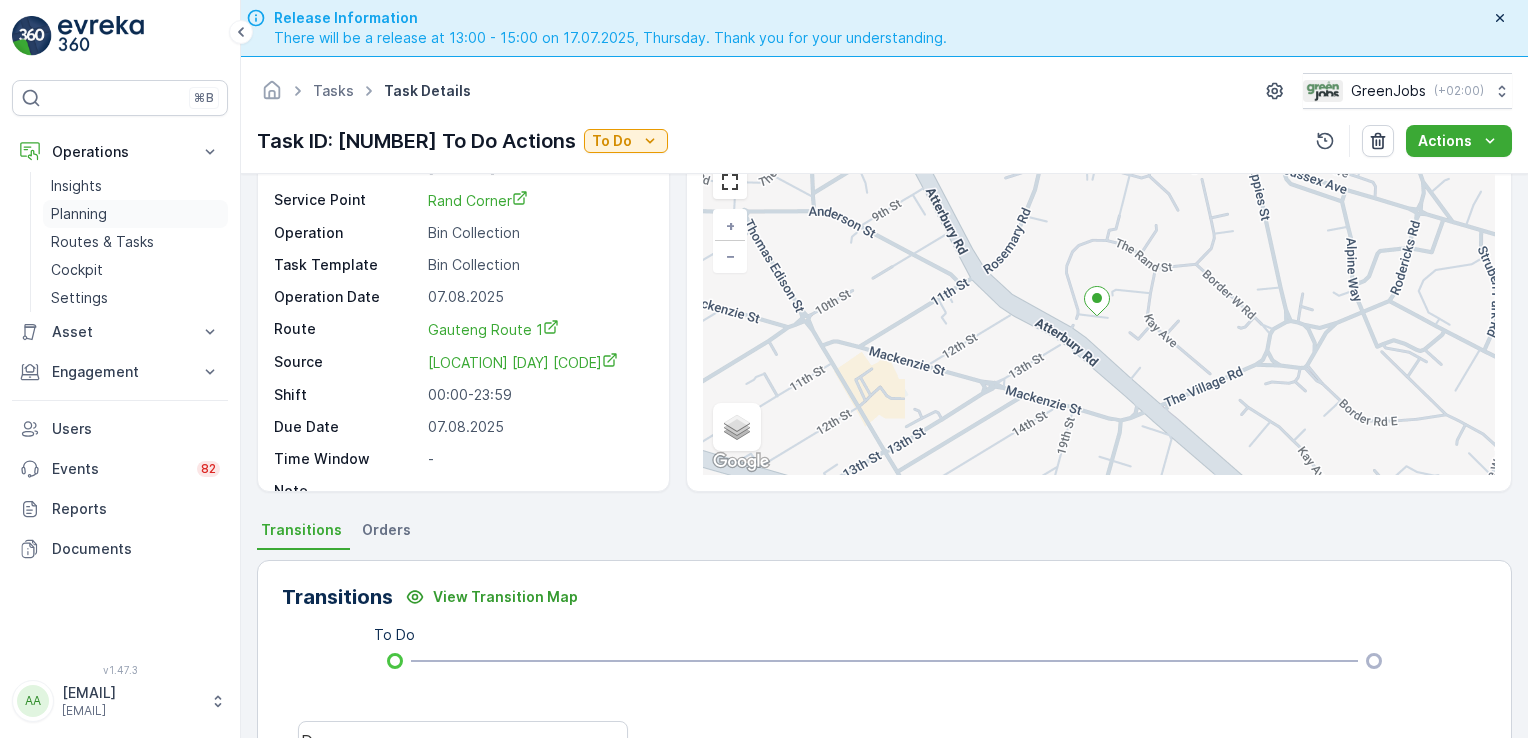 click on "Planning" at bounding box center [79, 214] 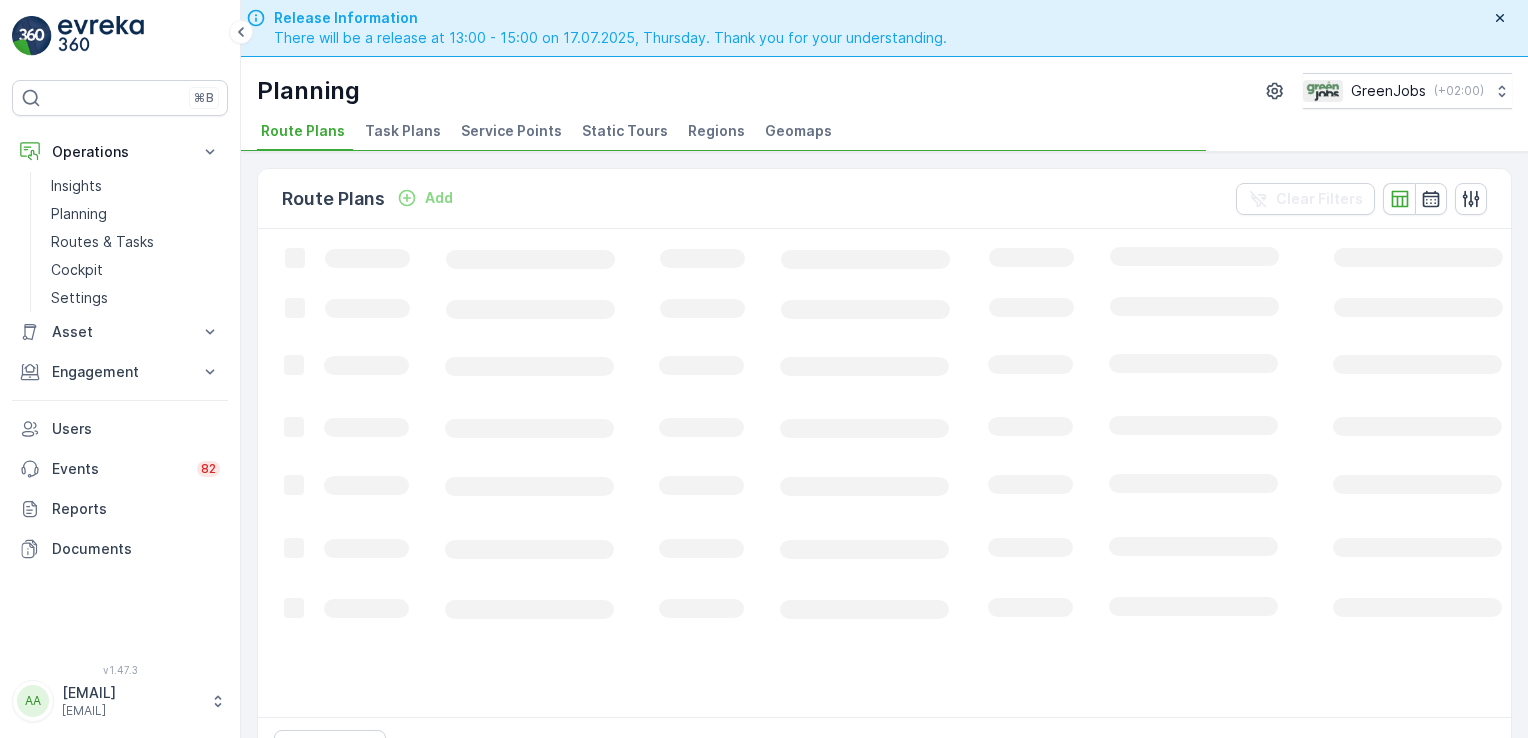 click on "Task Plans" at bounding box center [403, 131] 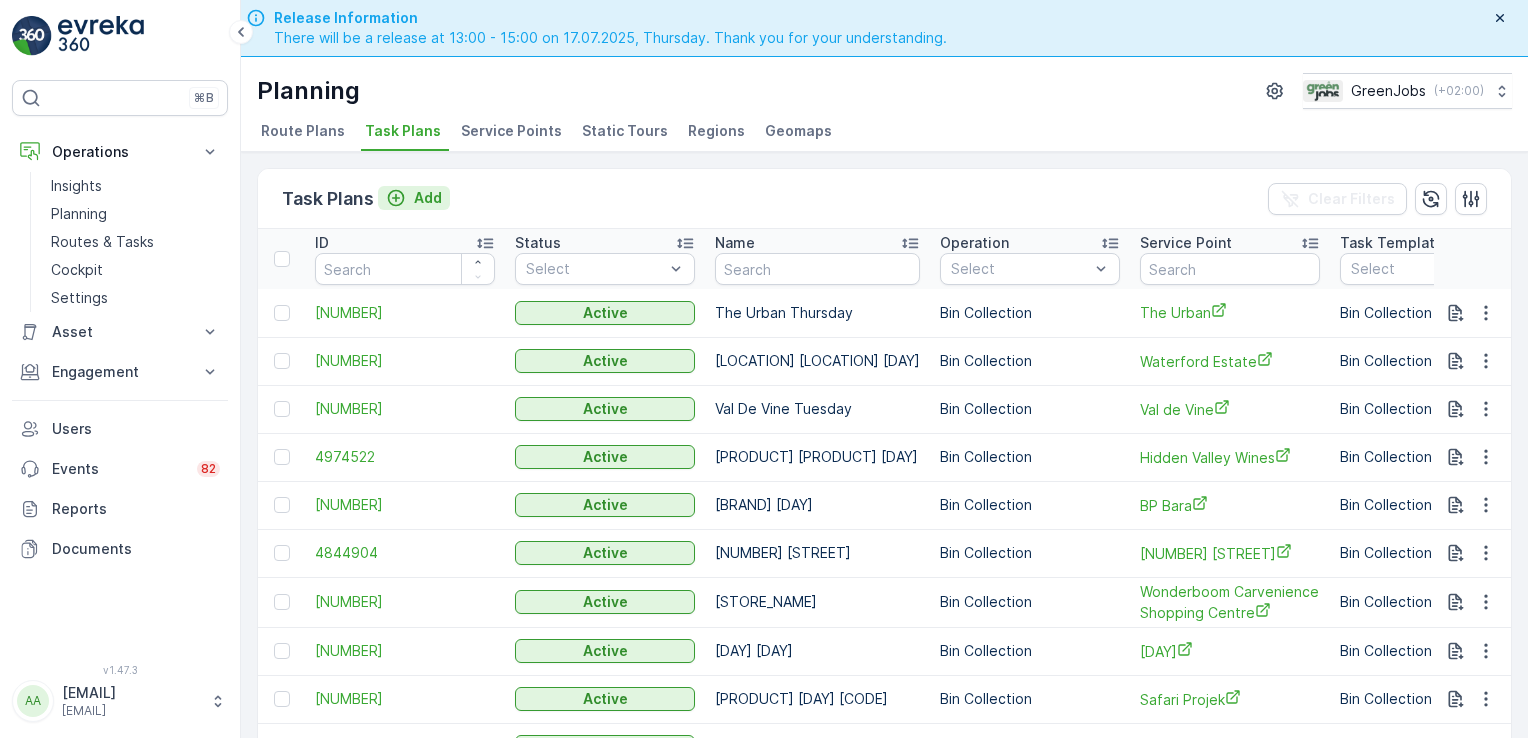 click on "Add" at bounding box center [428, 198] 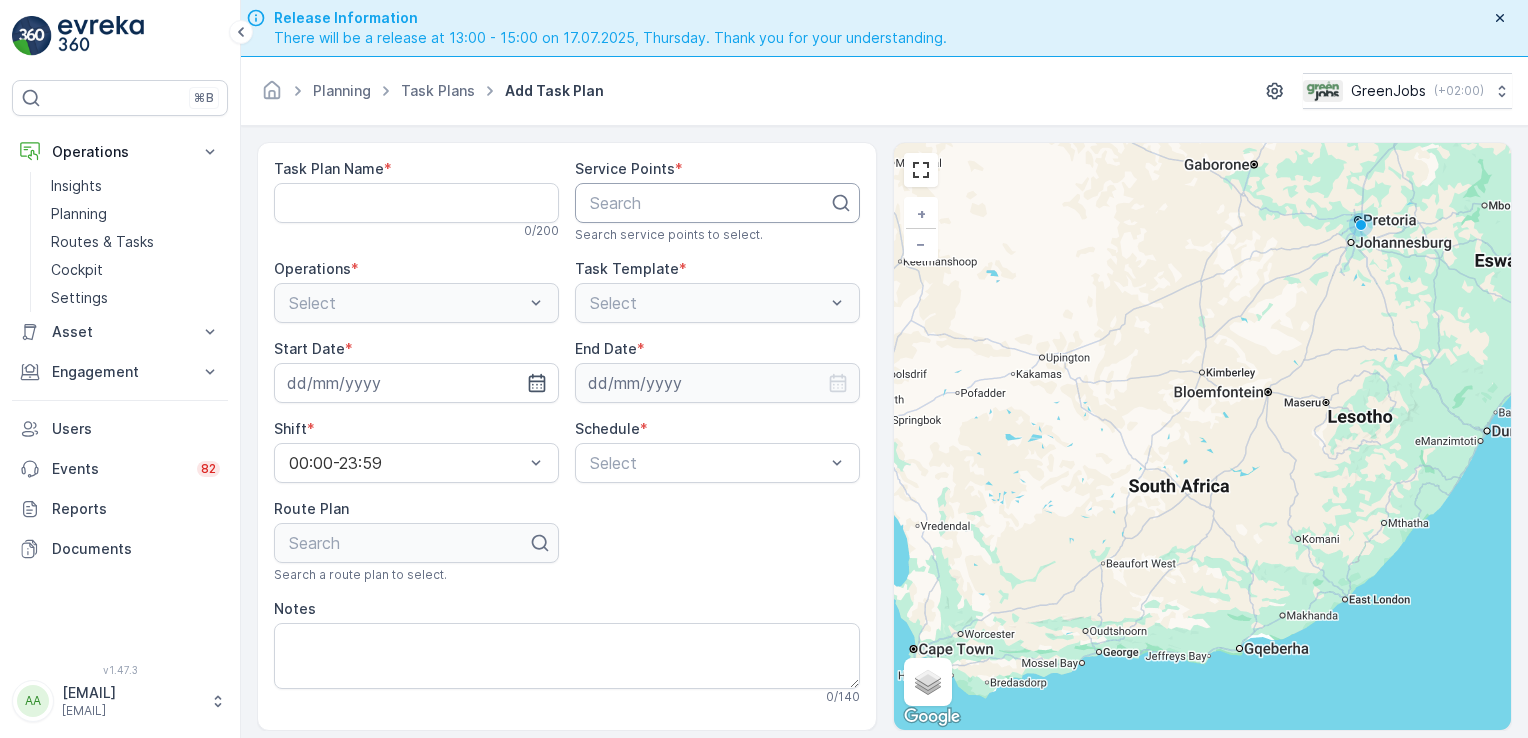 click at bounding box center [709, 203] 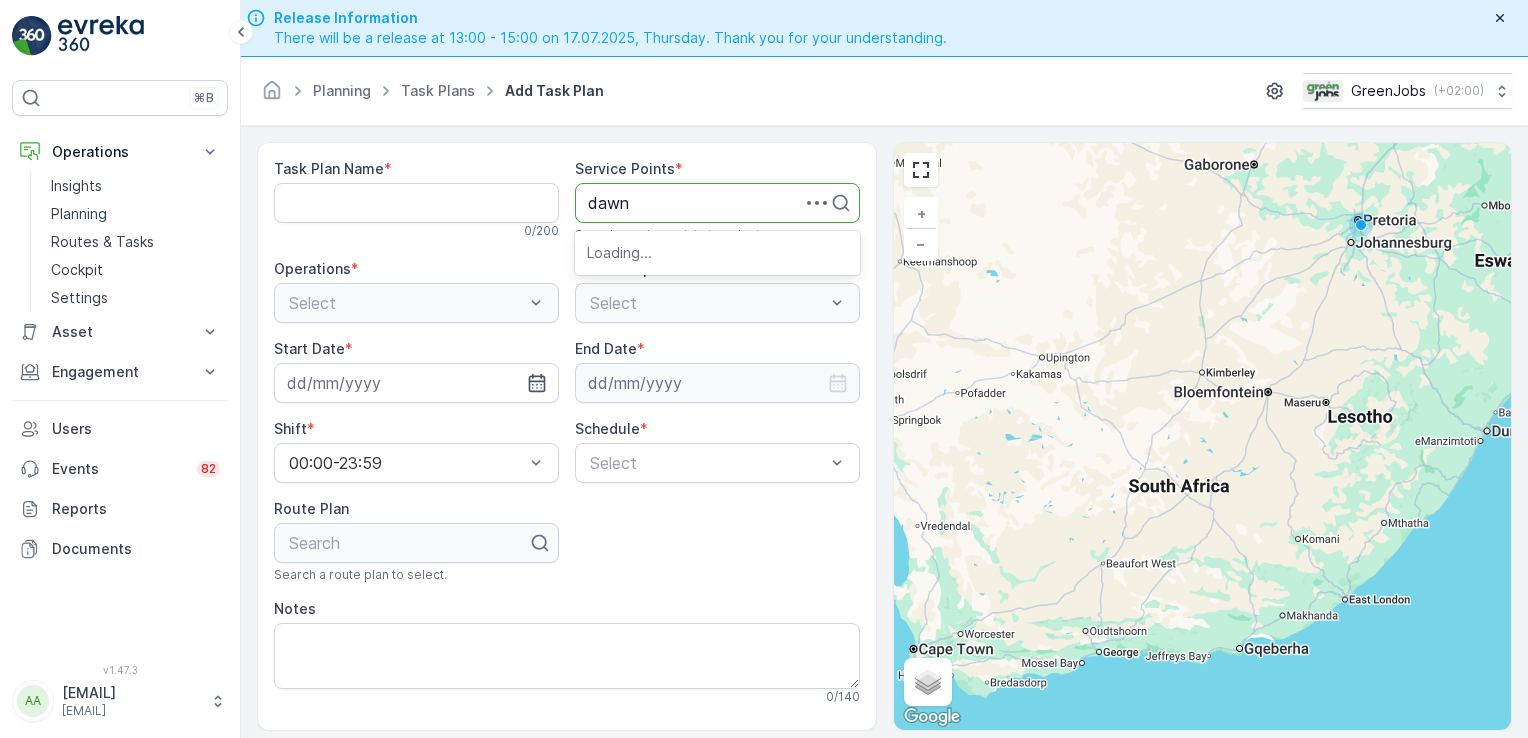 type on "dawn" 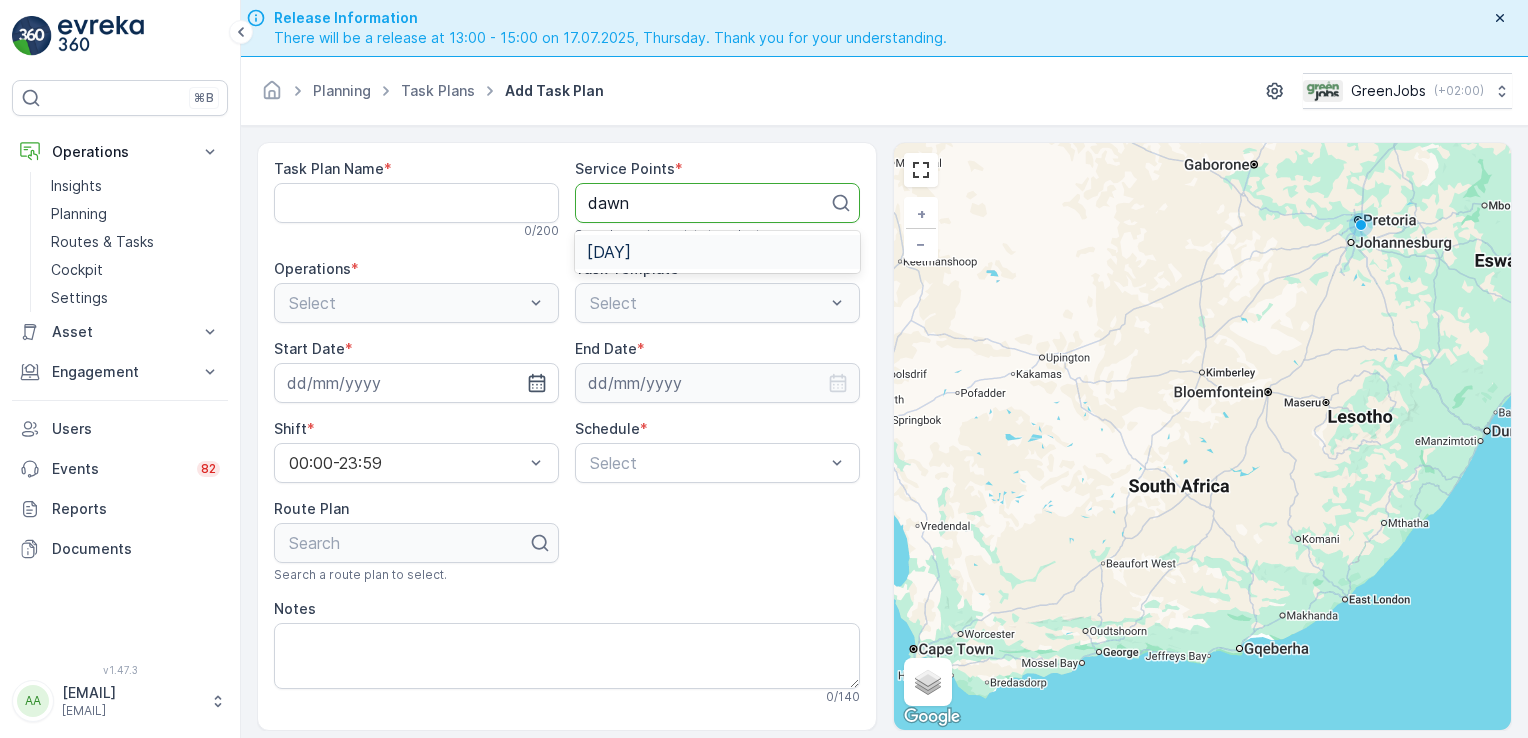click on "[DAY]" at bounding box center (717, 252) 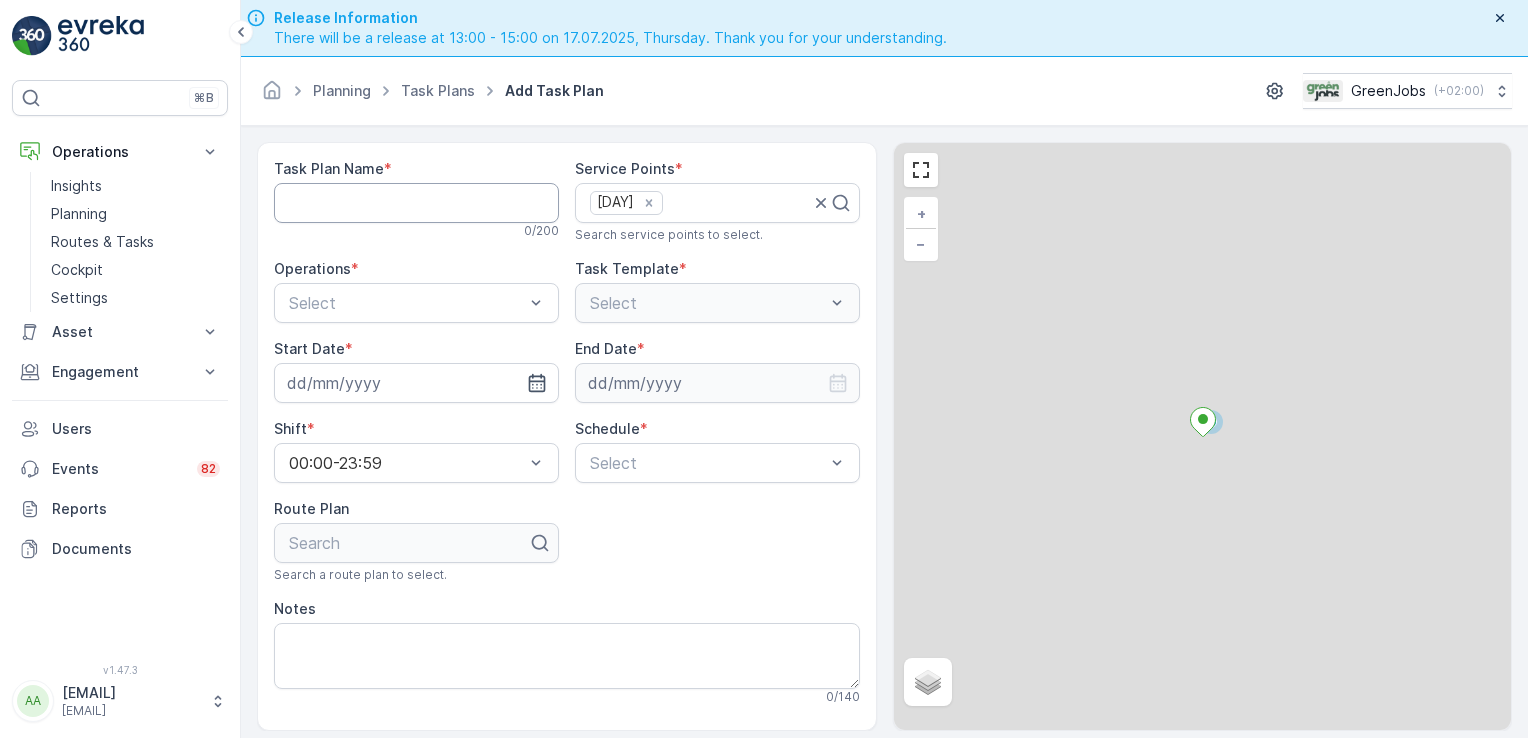 click on "Task Plan Name" at bounding box center [416, 203] 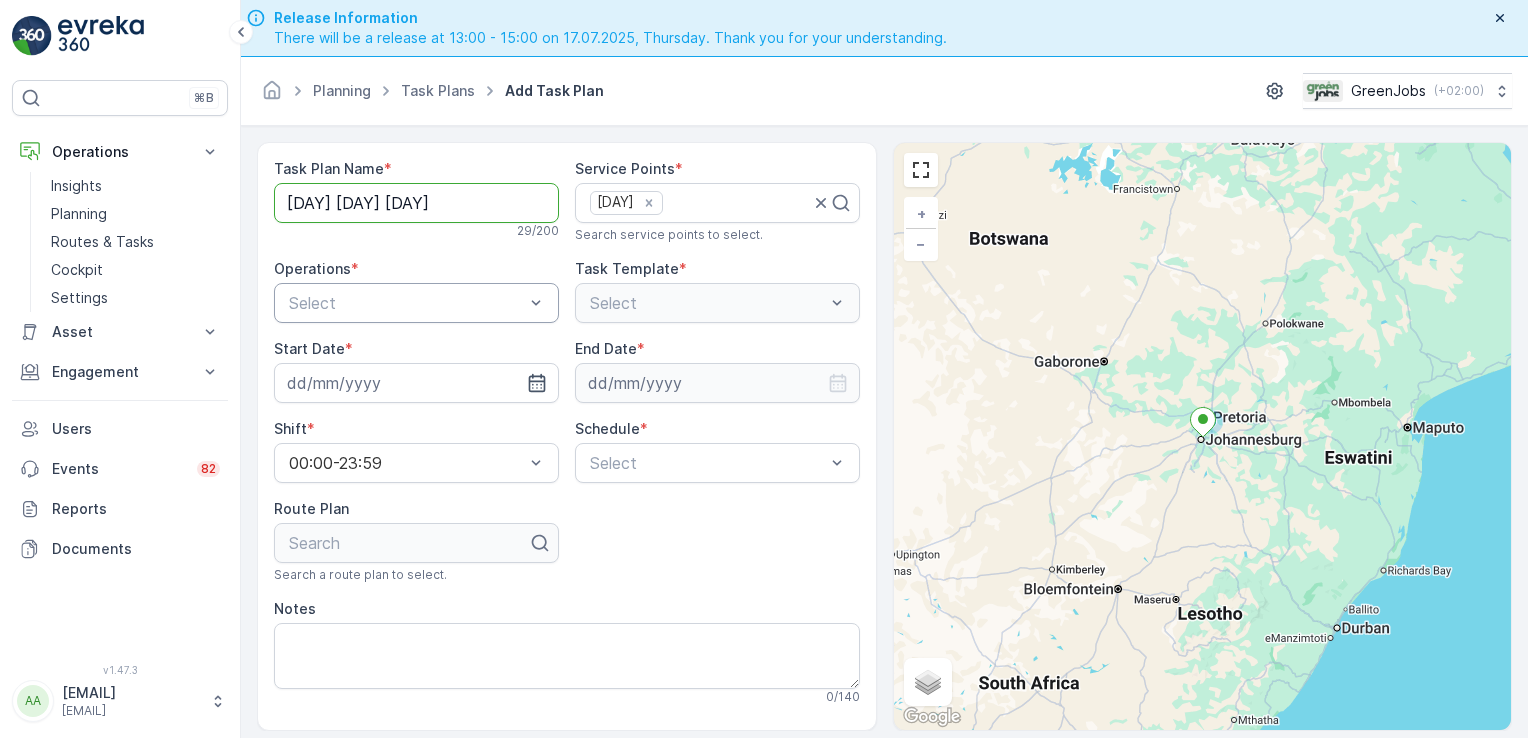 type on "[DAY] [DAY] [DAY]" 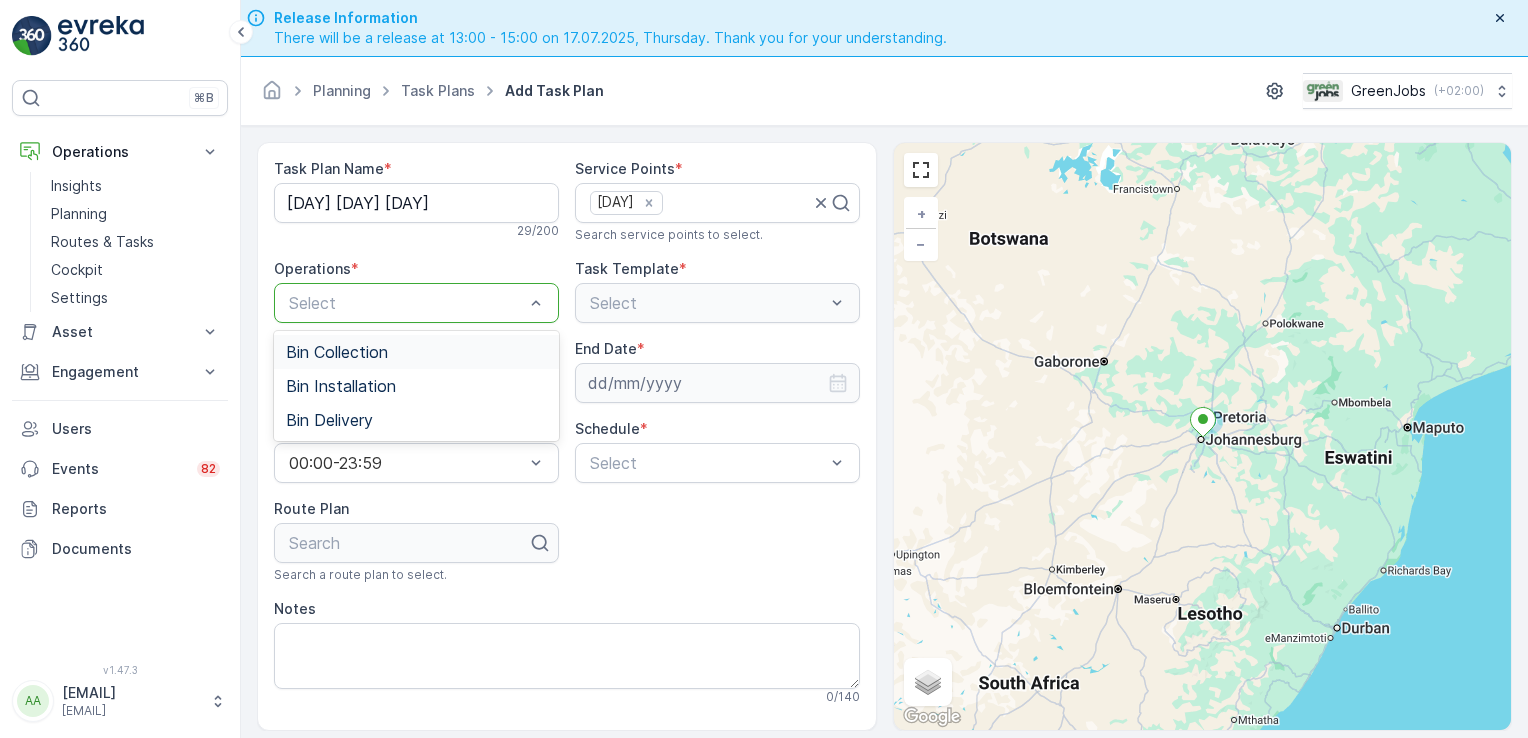 click on "Bin Collection" at bounding box center [337, 352] 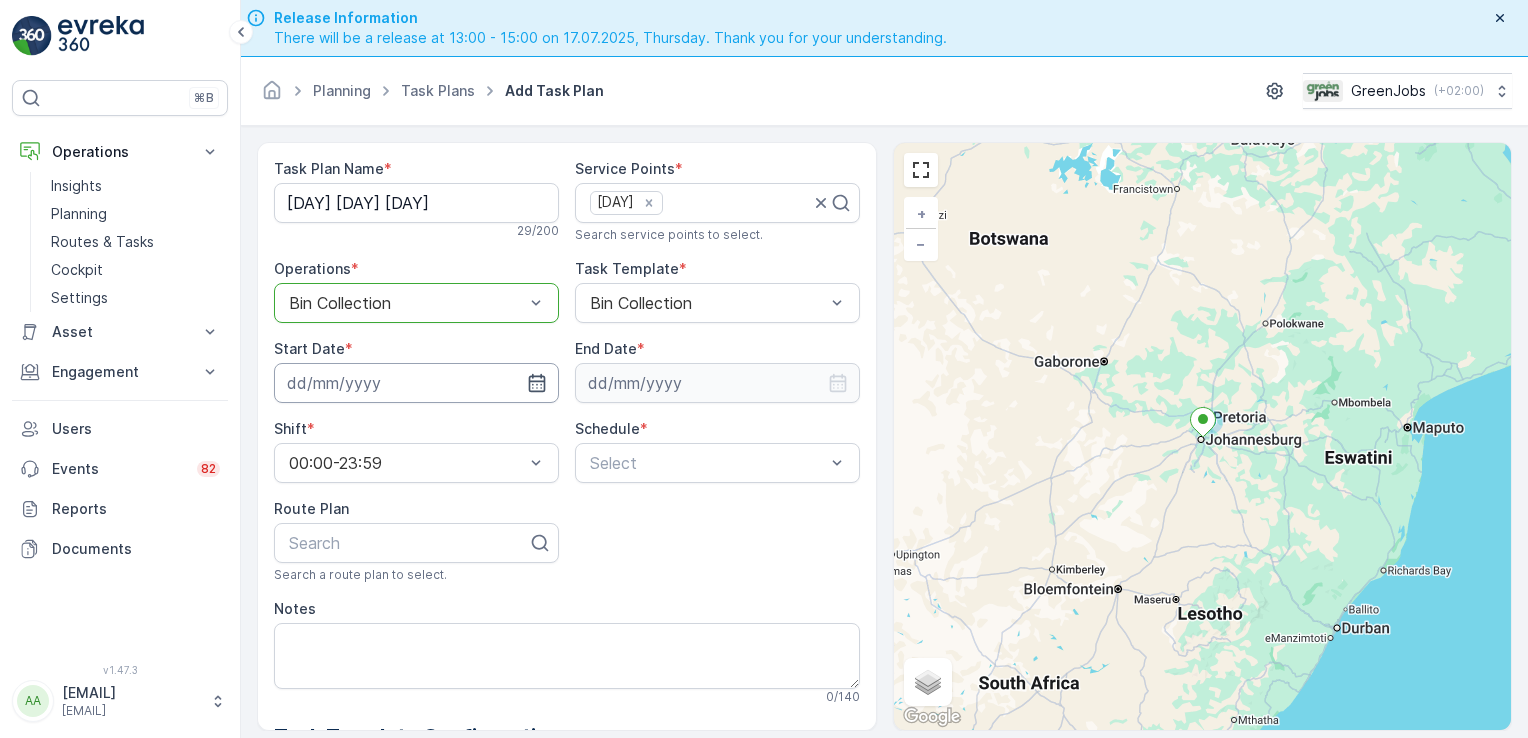 click at bounding box center (416, 383) 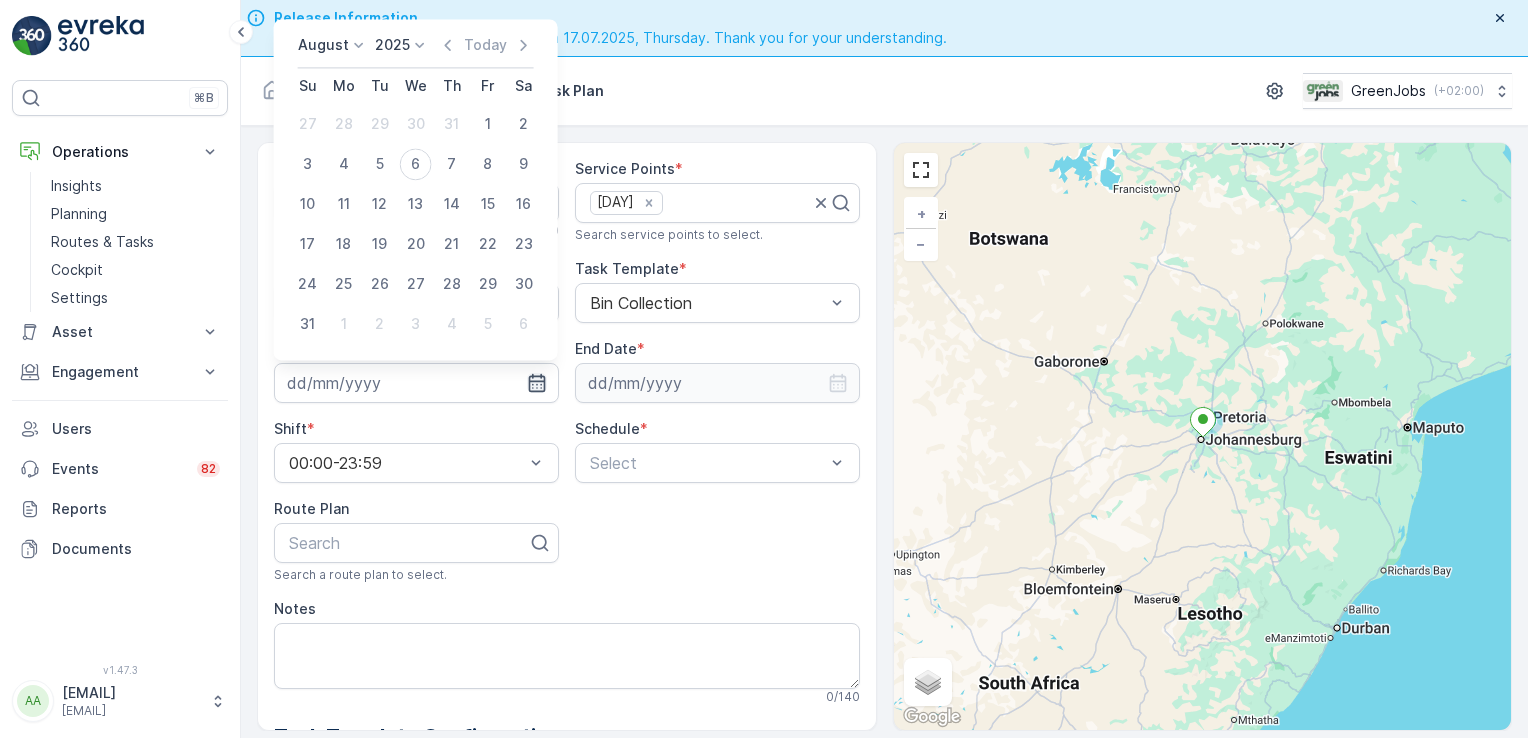 click 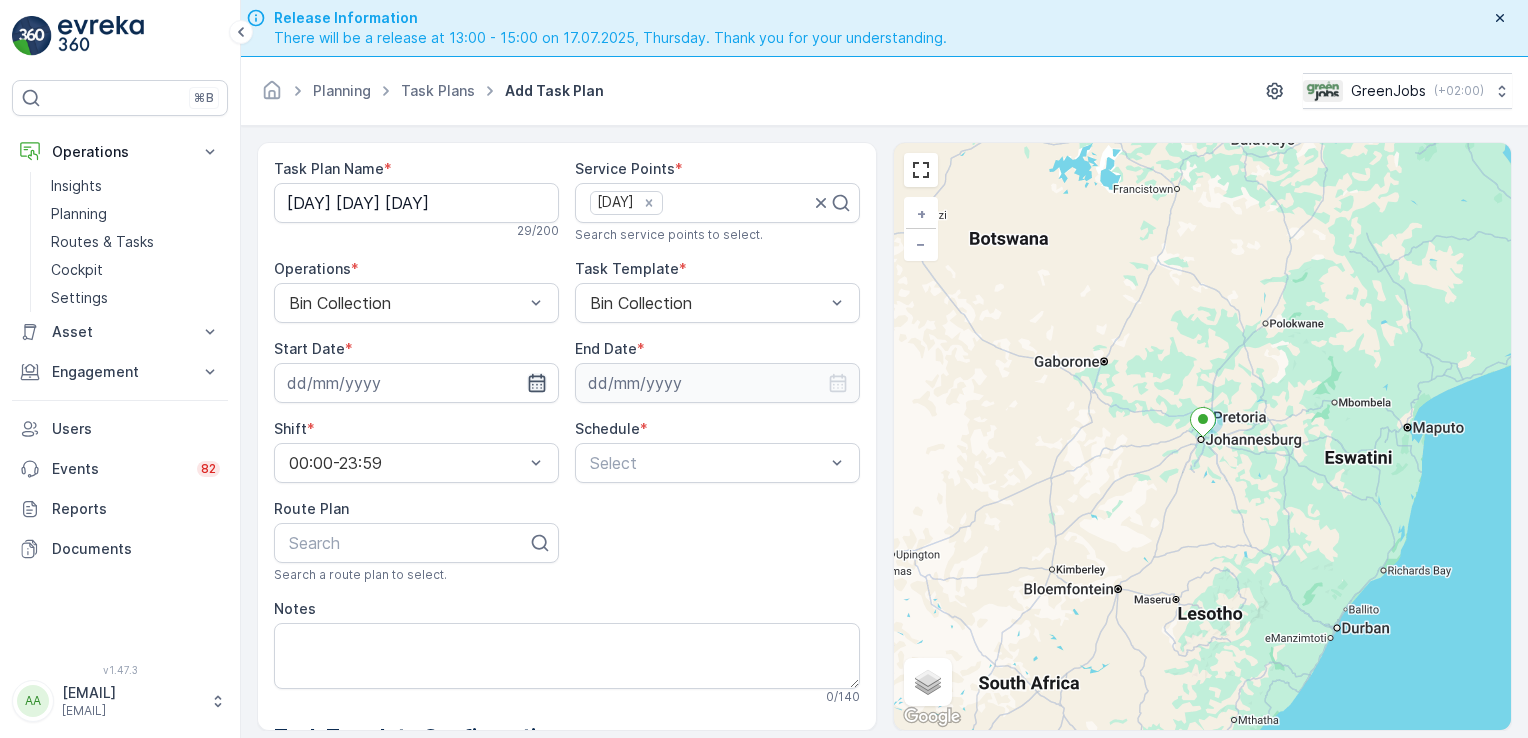 click 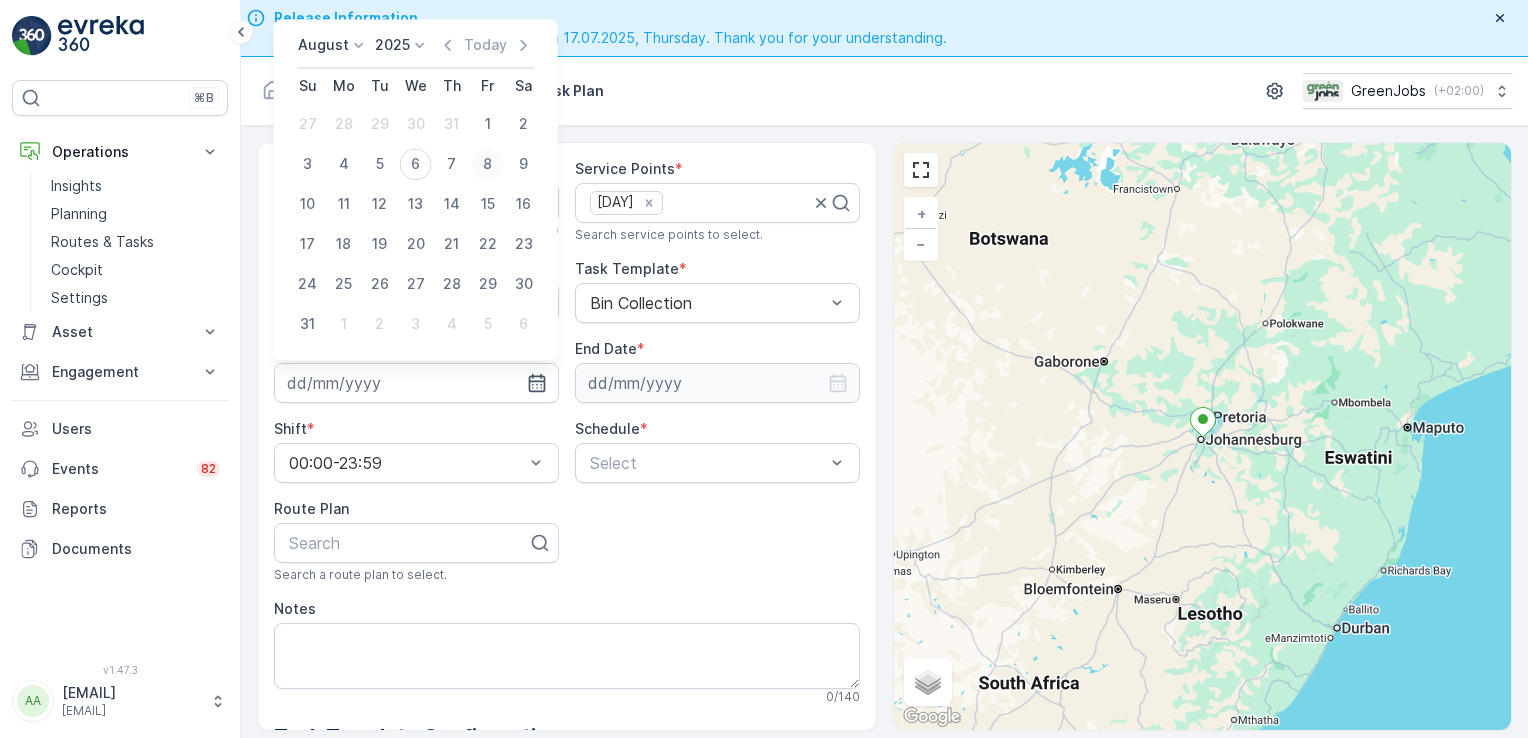 click on "8" at bounding box center [488, 164] 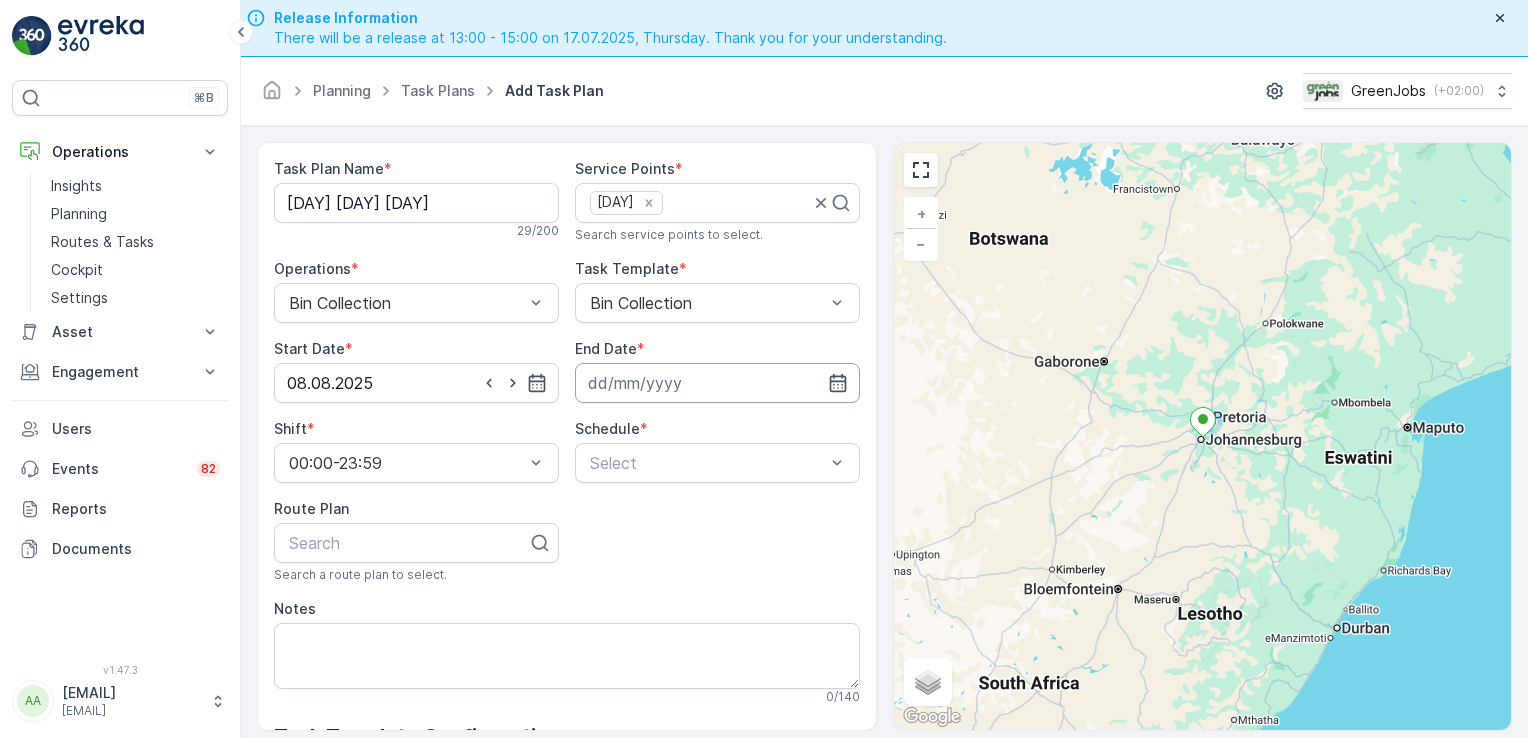click at bounding box center (717, 383) 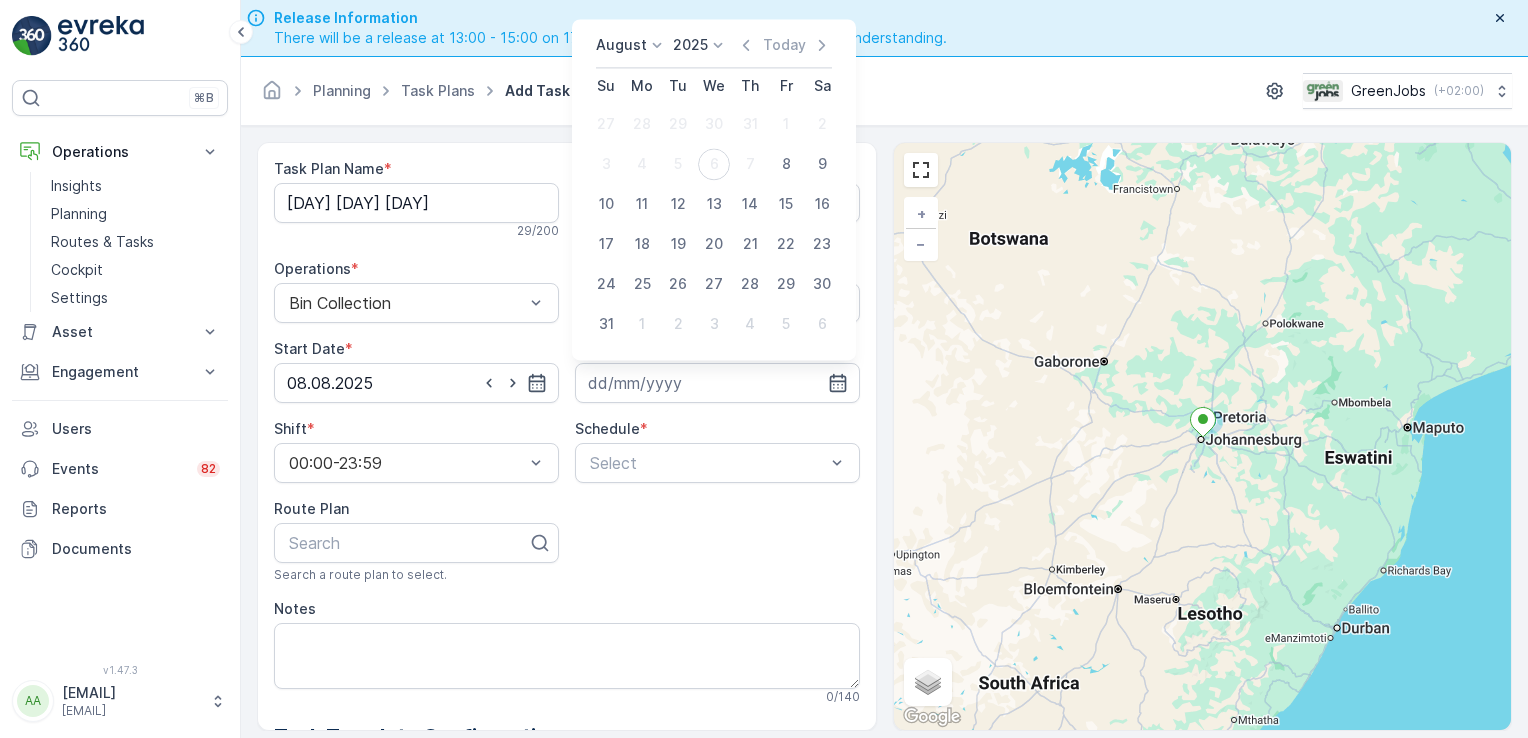 click 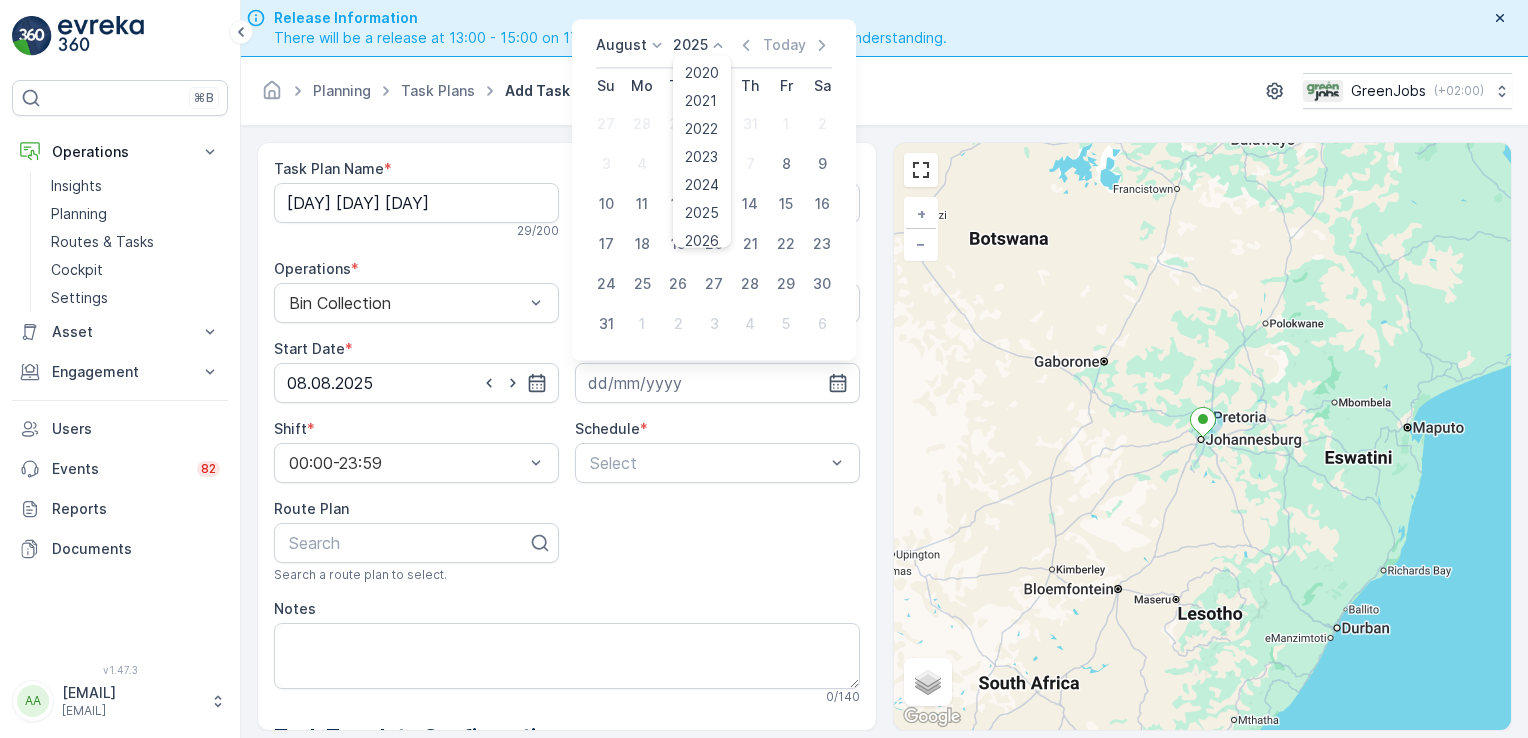 scroll, scrollTop: 102, scrollLeft: 0, axis: vertical 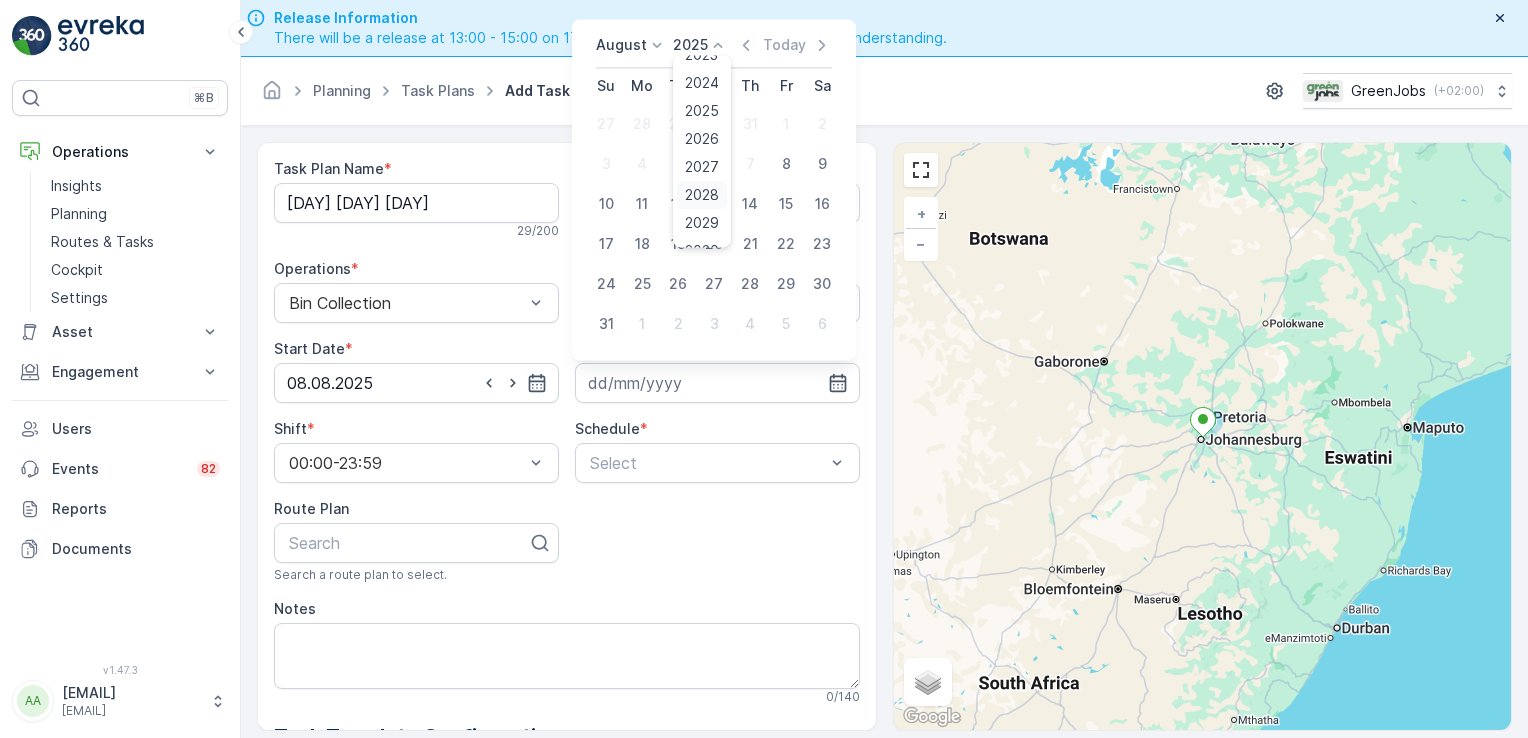 click on "2028" at bounding box center [702, 195] 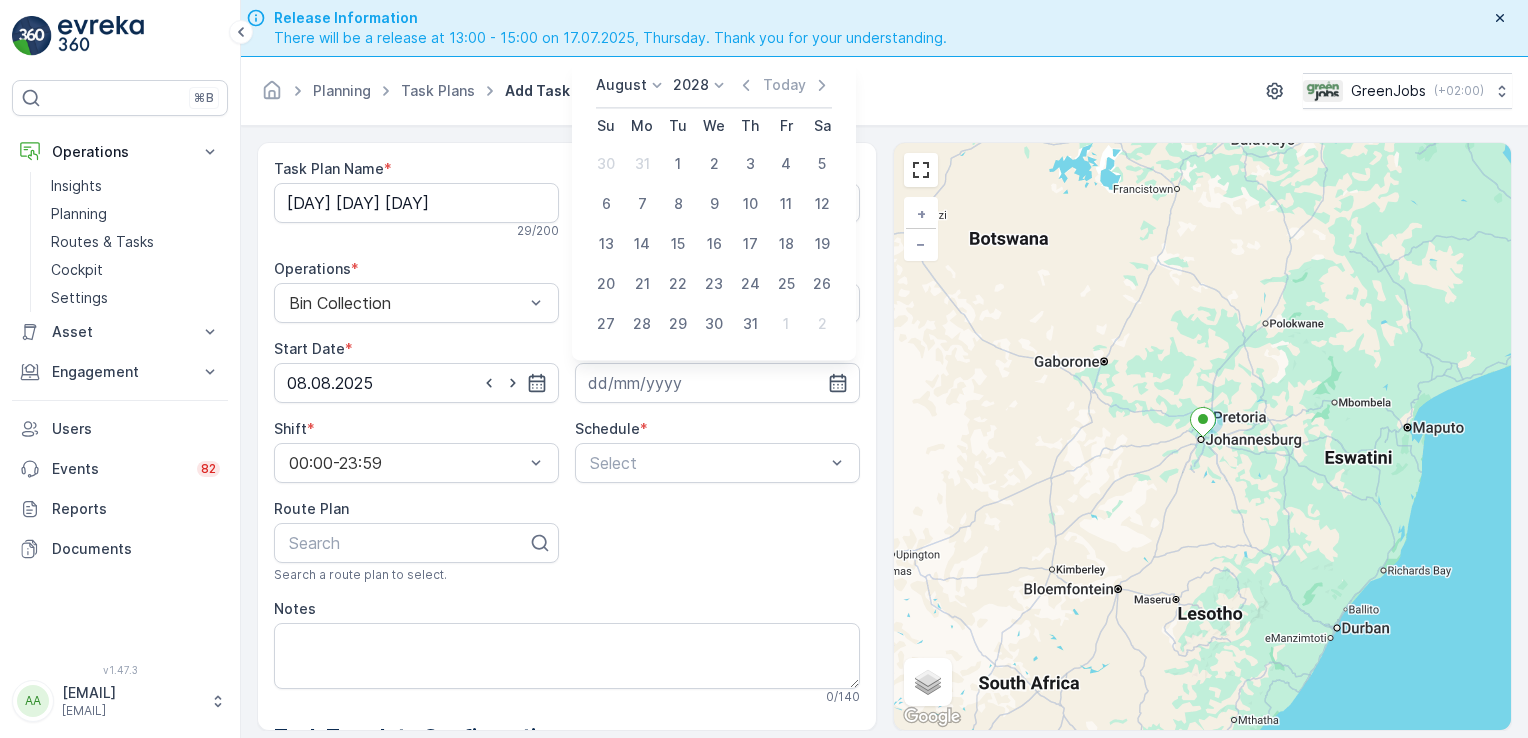 click 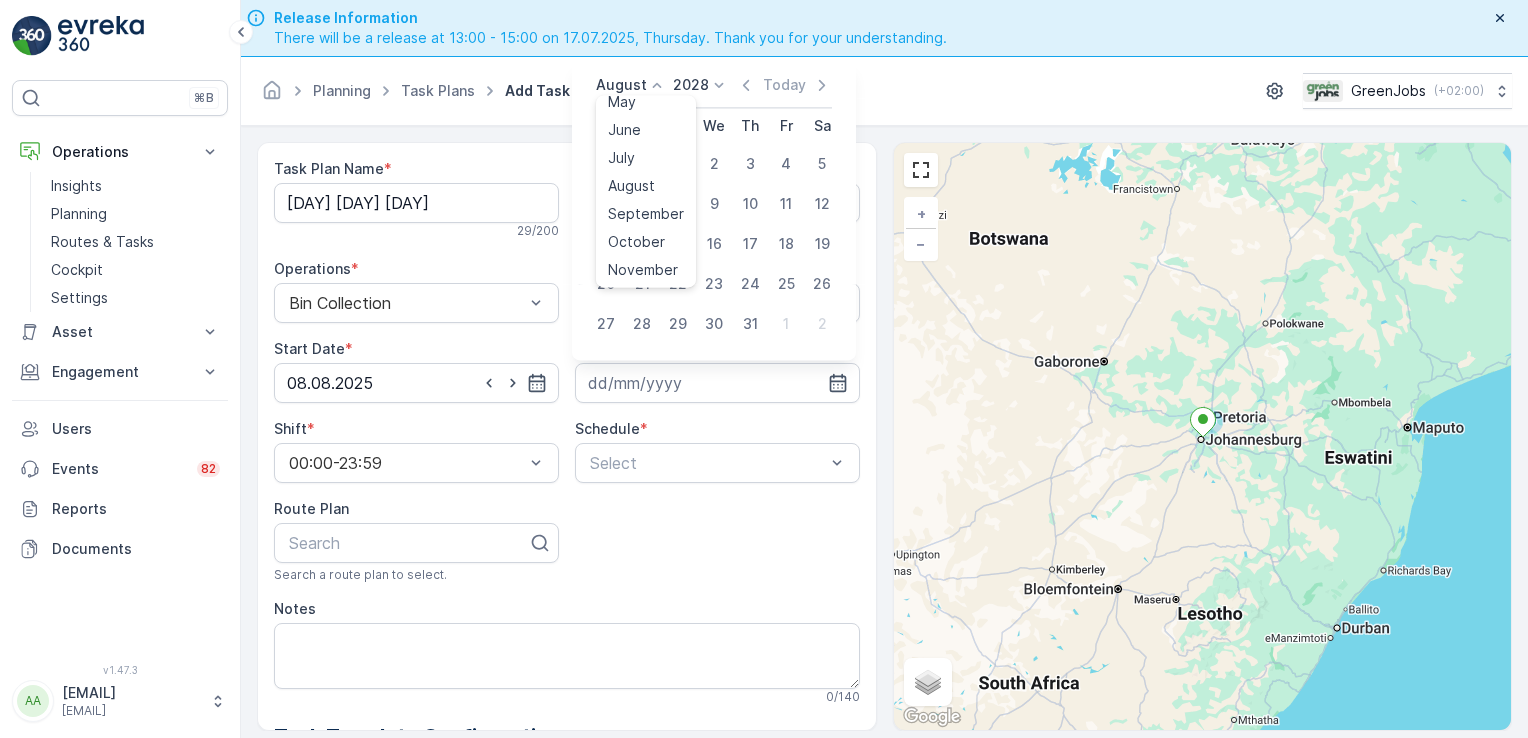scroll, scrollTop: 152, scrollLeft: 0, axis: vertical 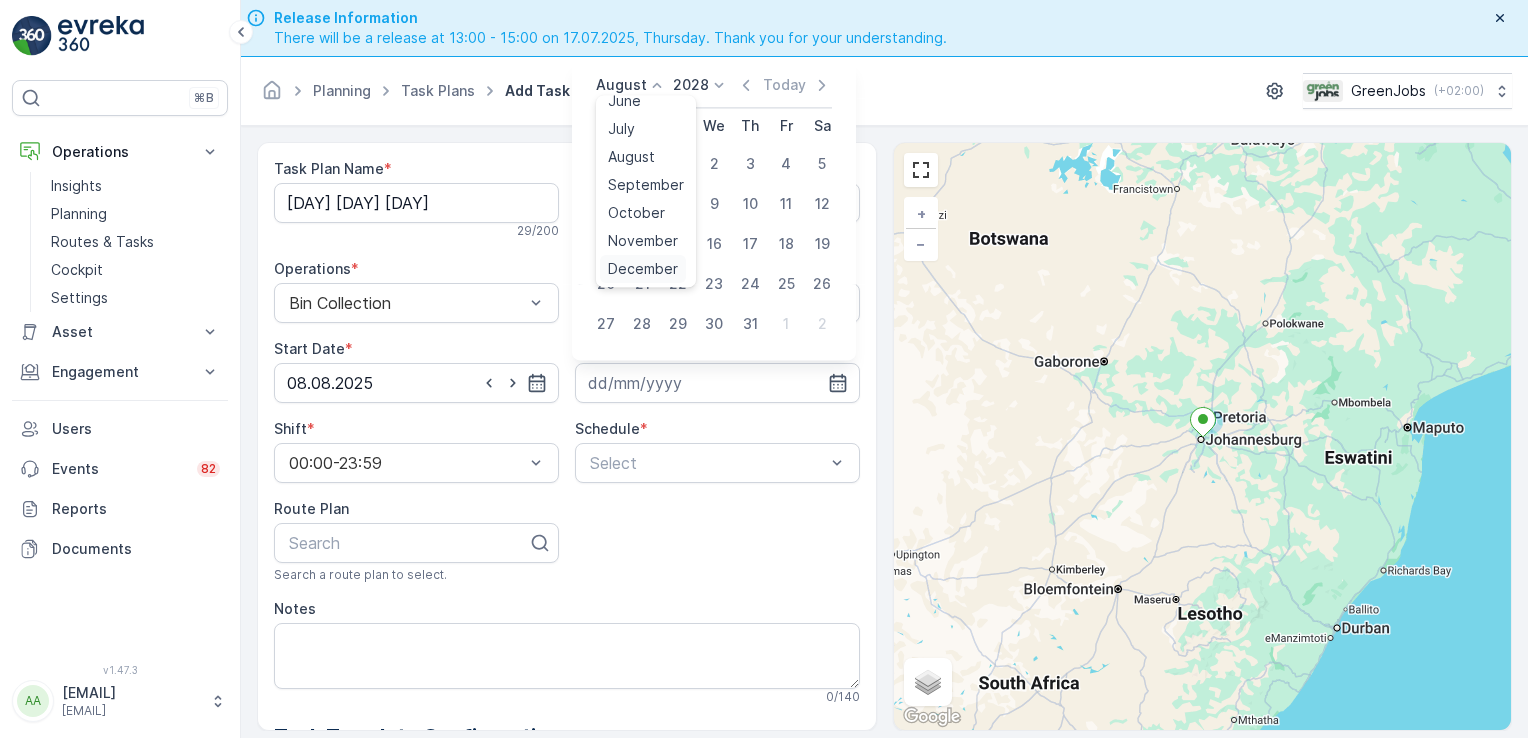 click on "December" at bounding box center (643, 269) 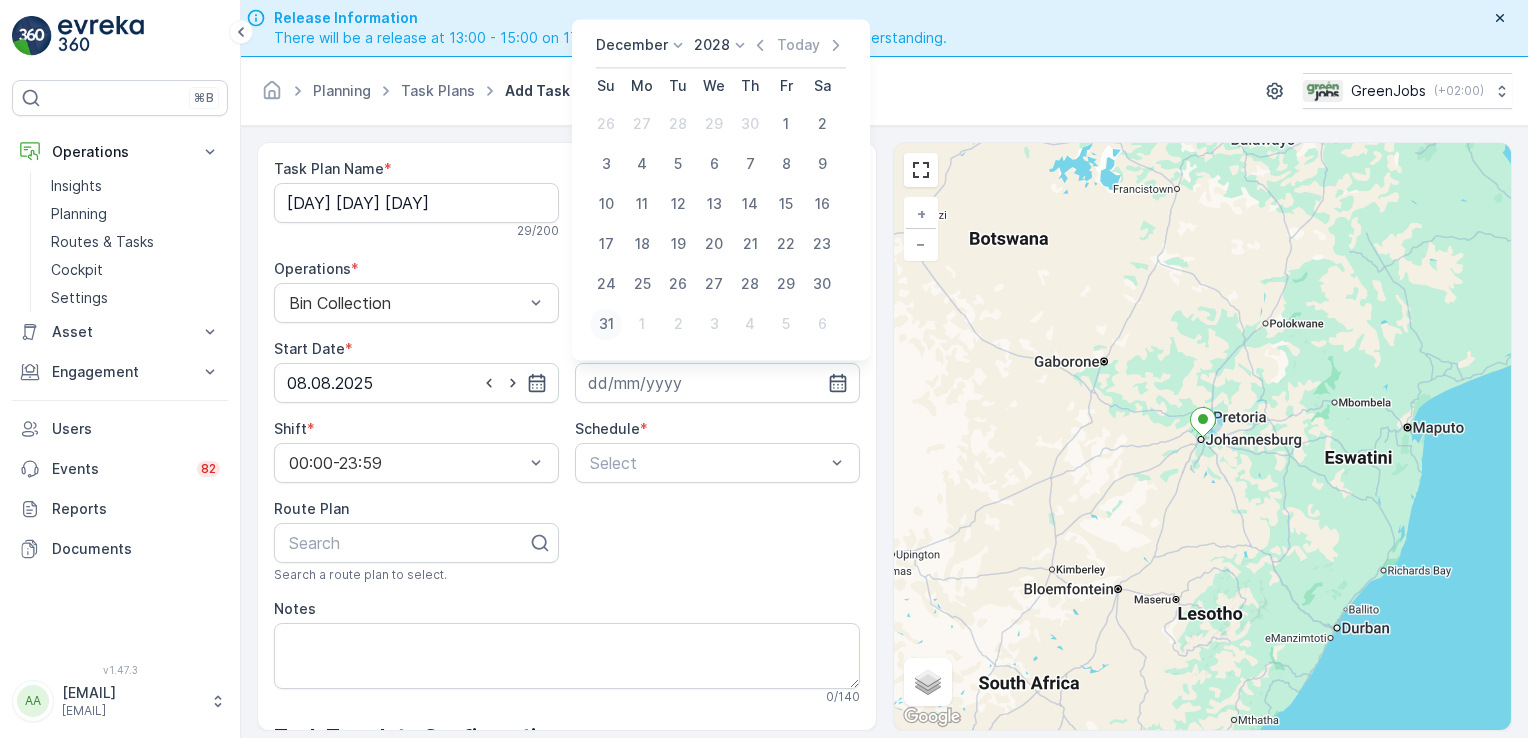 click on "31" at bounding box center (606, 324) 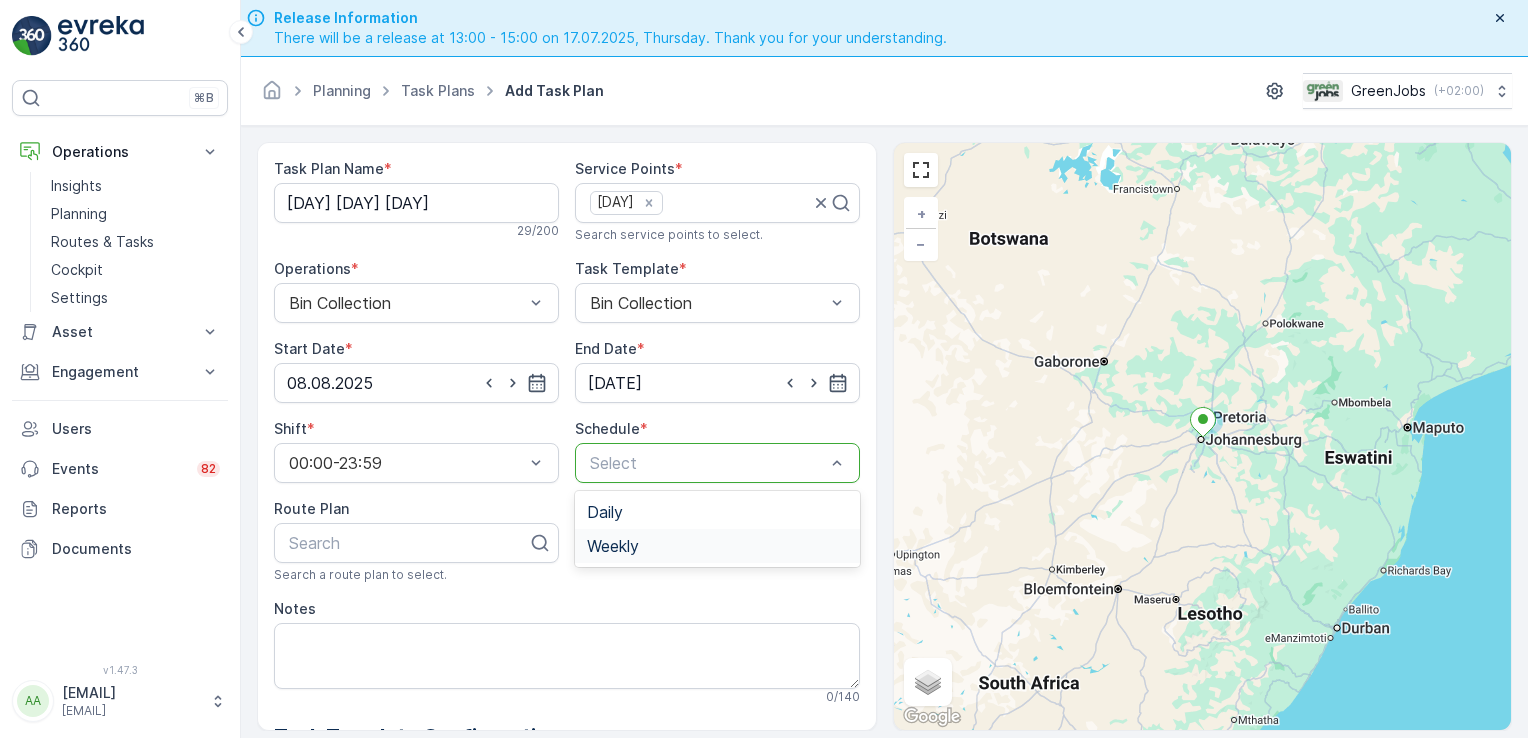 click on "Weekly" at bounding box center (613, 546) 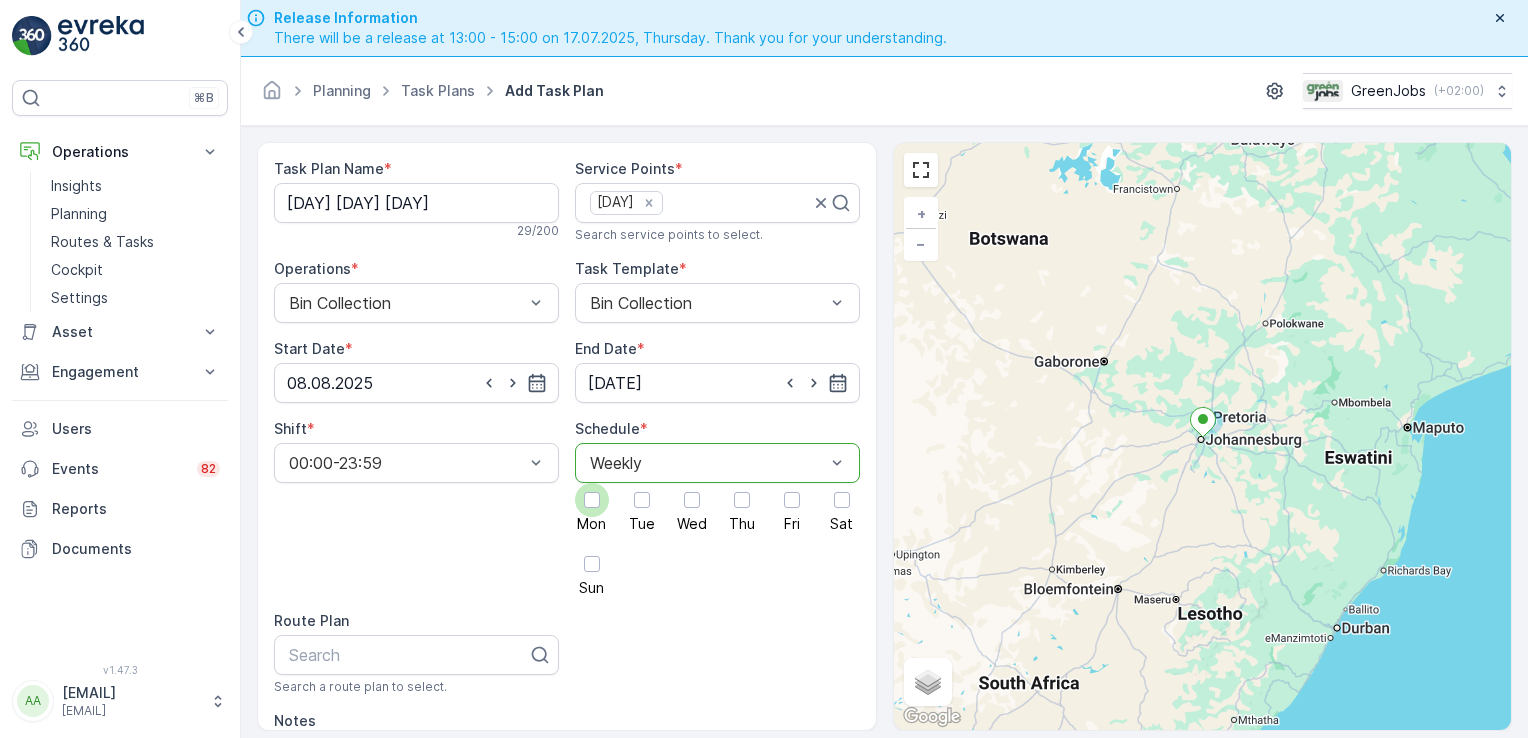 click at bounding box center (592, 500) 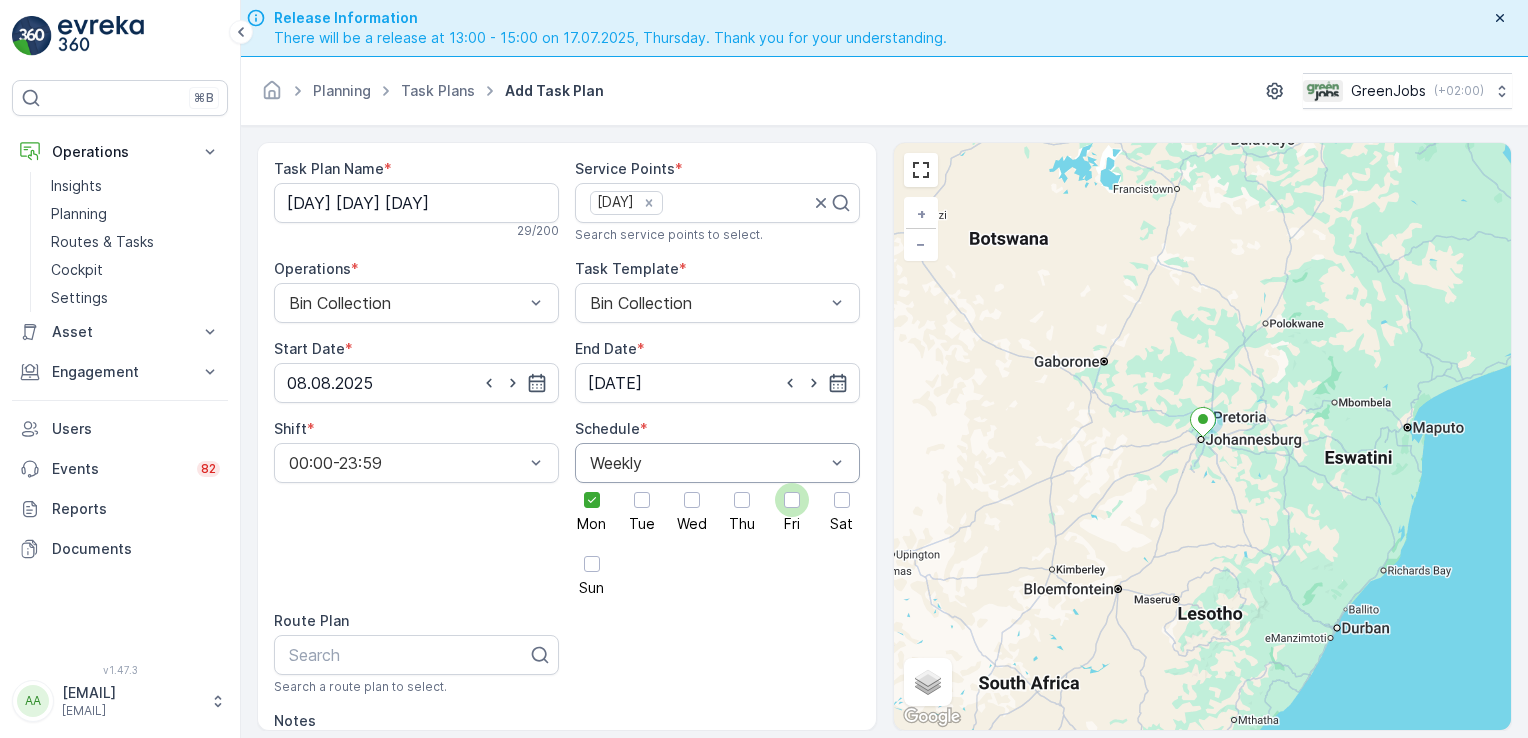 click at bounding box center (792, 500) 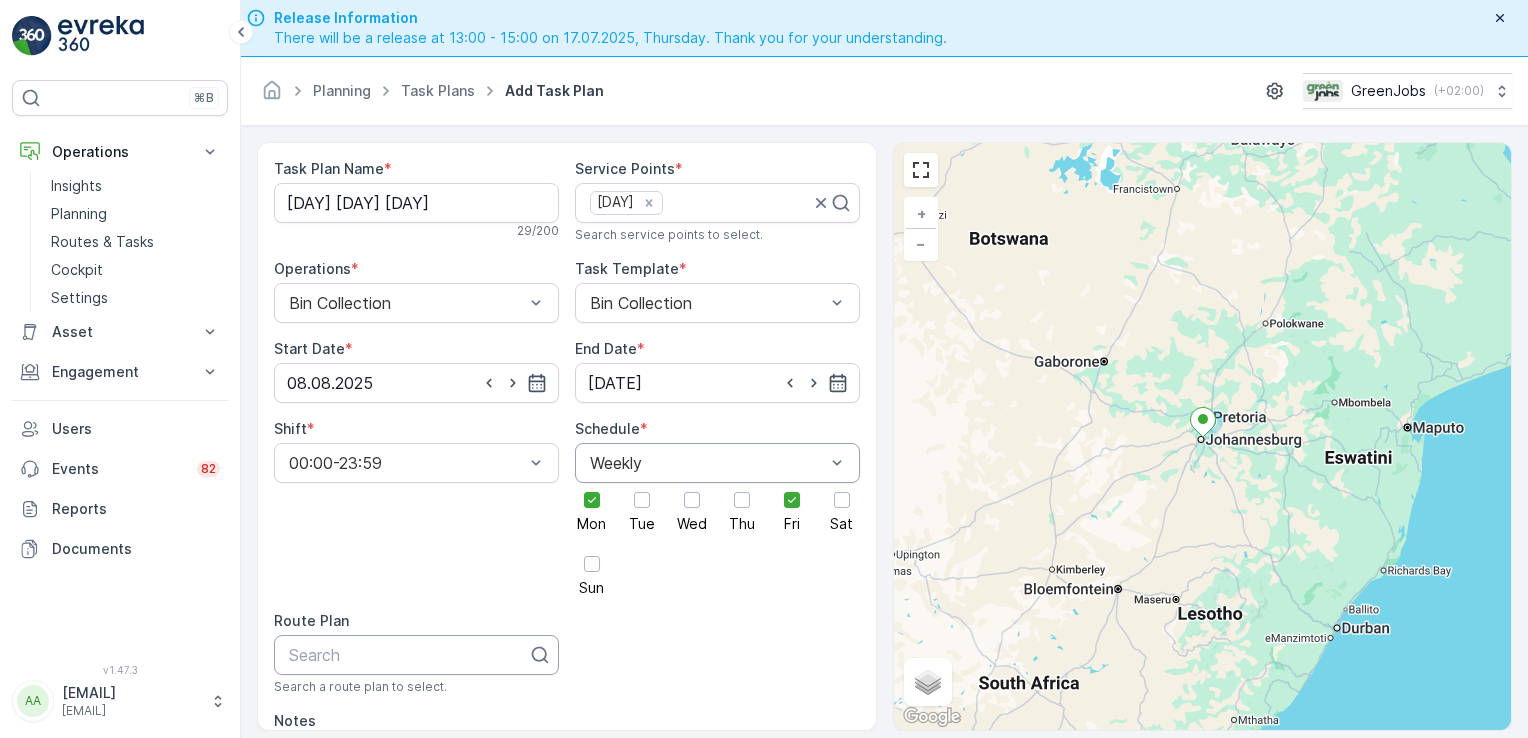 click at bounding box center [408, 655] 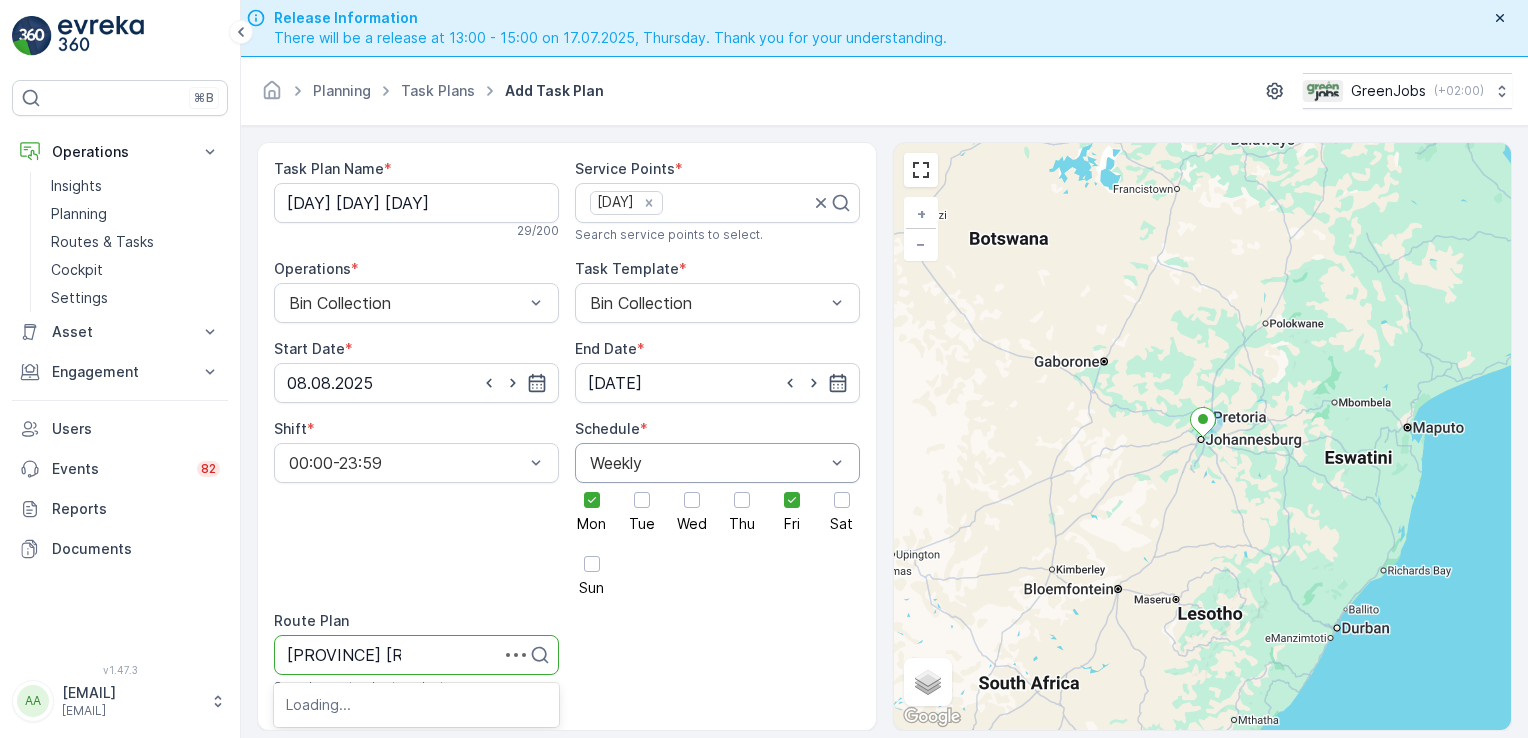 type on "[PROVINCE] [ROUTE] [NUMBER]" 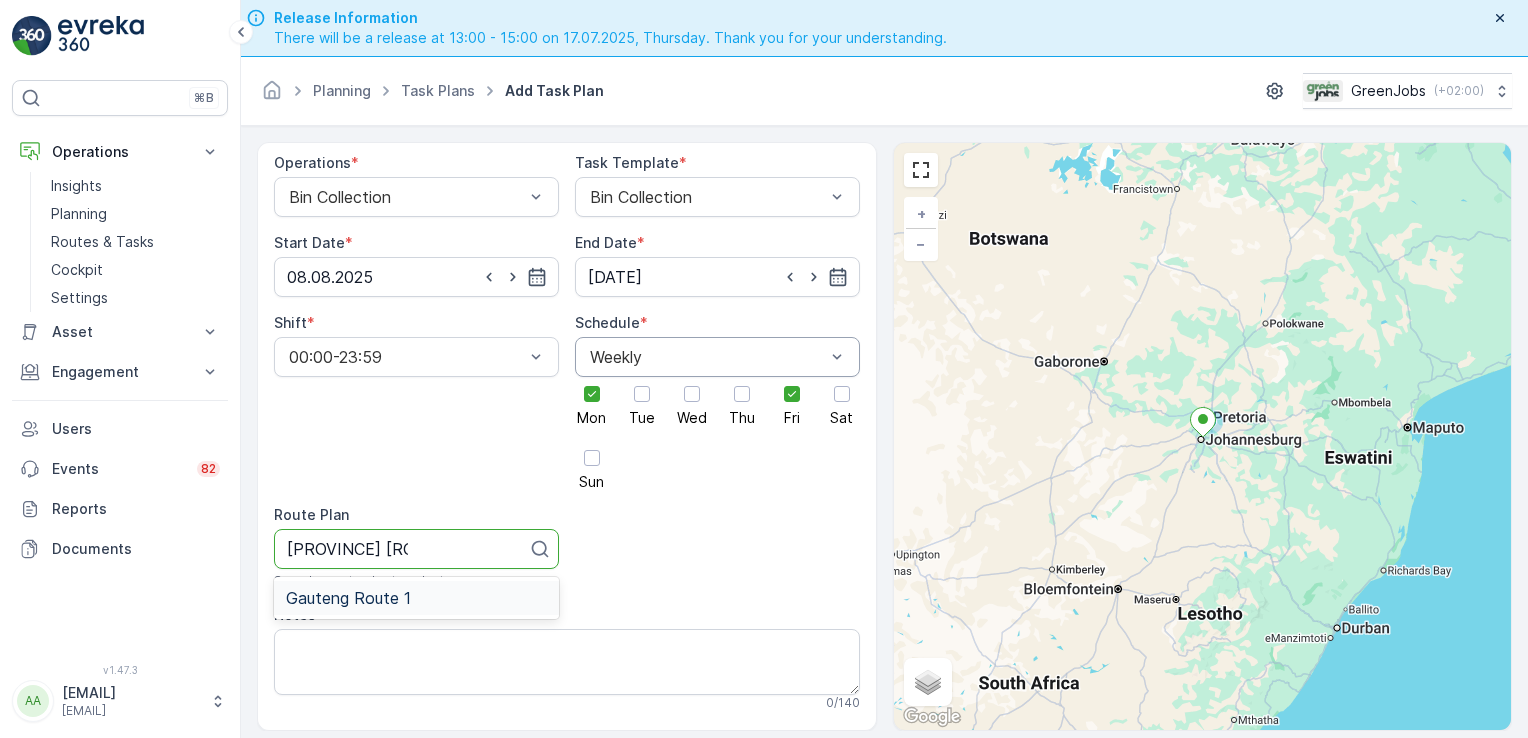 scroll, scrollTop: 221, scrollLeft: 0, axis: vertical 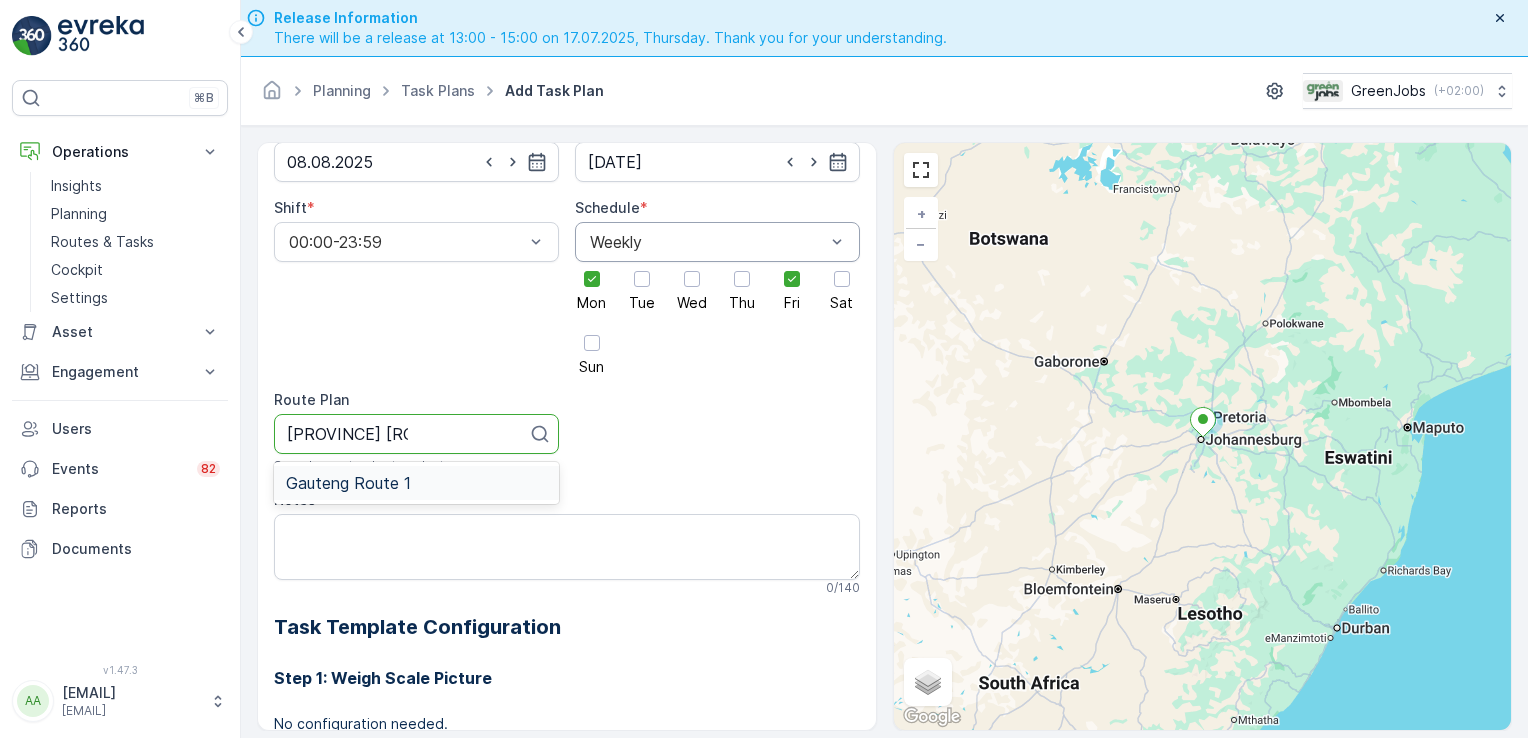 click on "Gauteng Route 1" at bounding box center [348, 483] 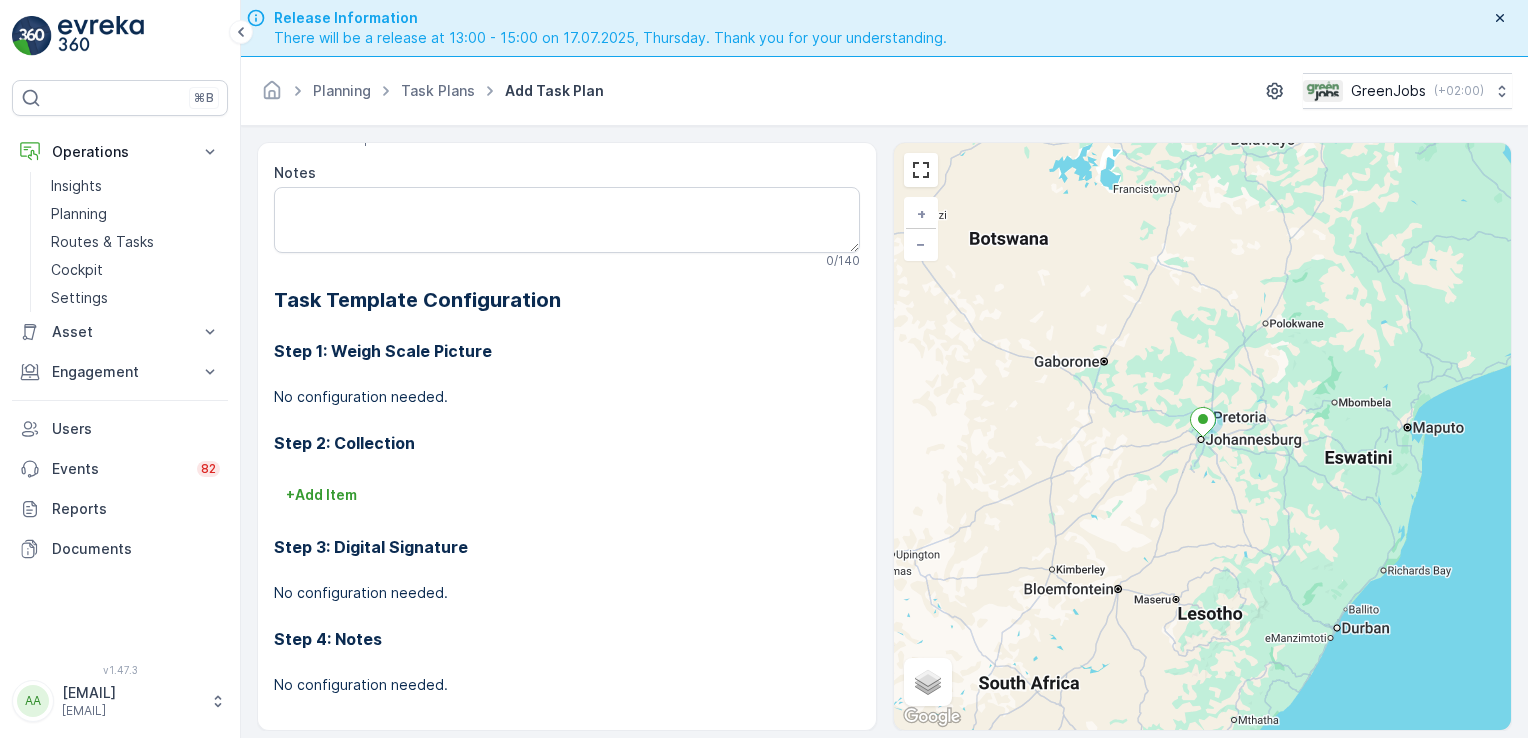 scroll, scrollTop: 559, scrollLeft: 0, axis: vertical 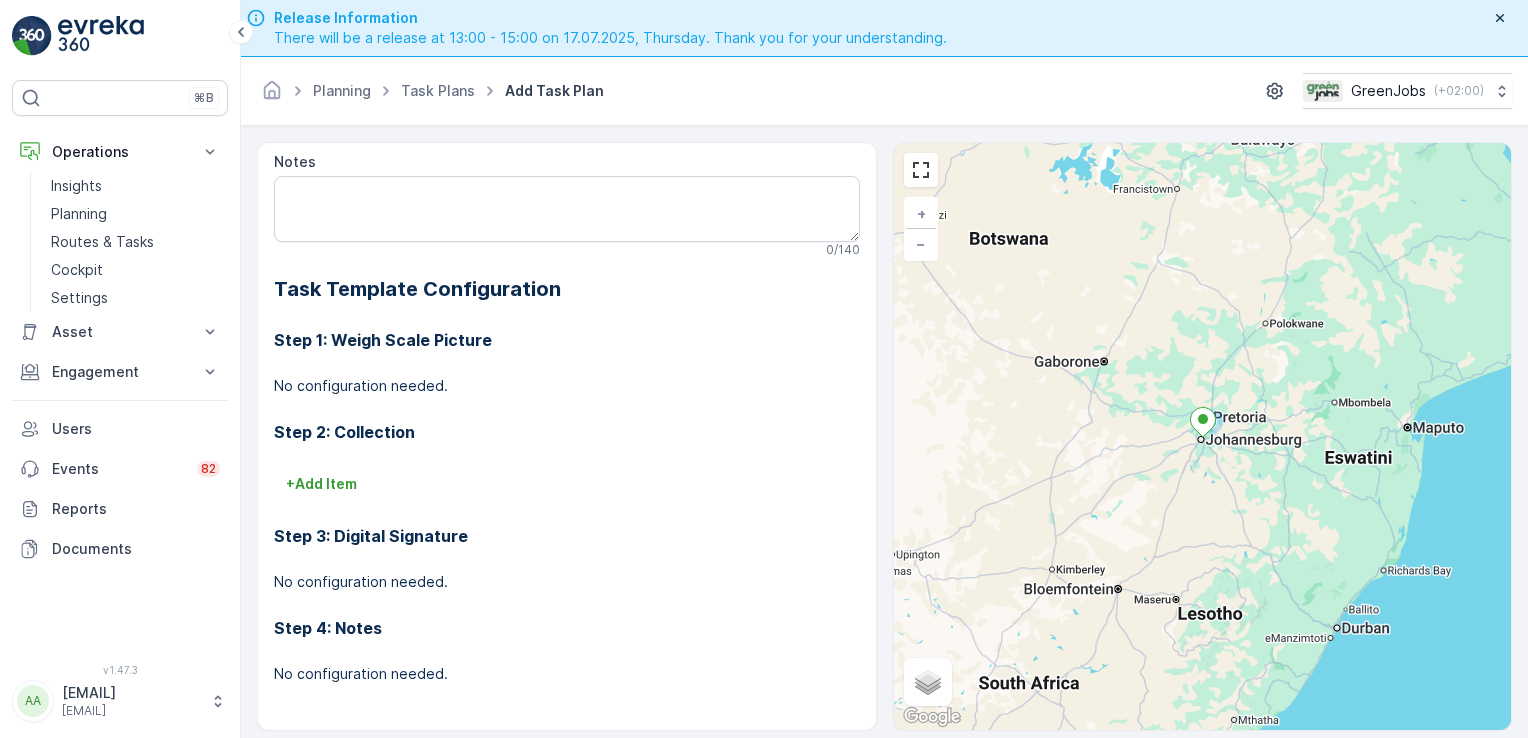 click on "Step 3: Digital Signature" at bounding box center (567, 536) 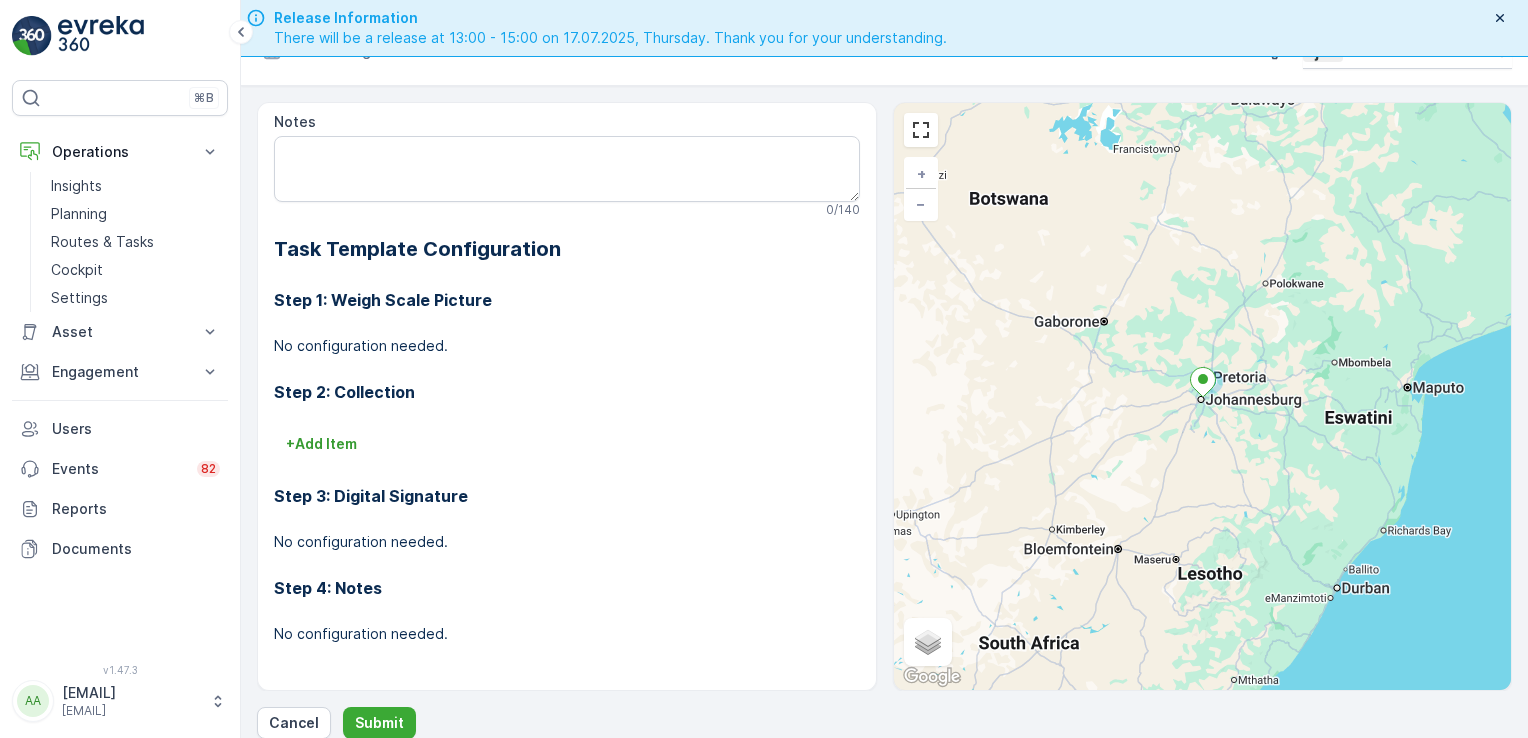 scroll, scrollTop: 56, scrollLeft: 0, axis: vertical 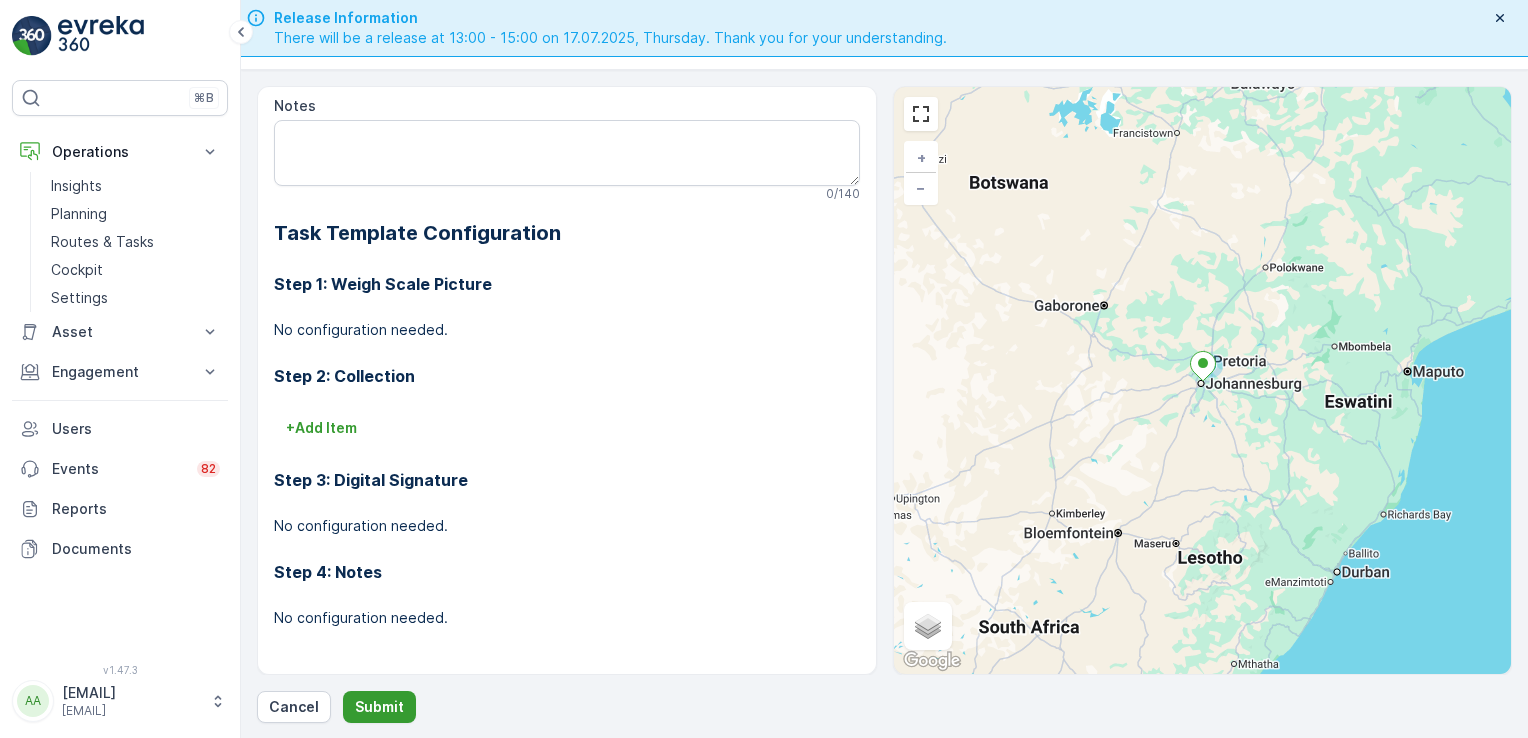 click on "Submit" at bounding box center (379, 707) 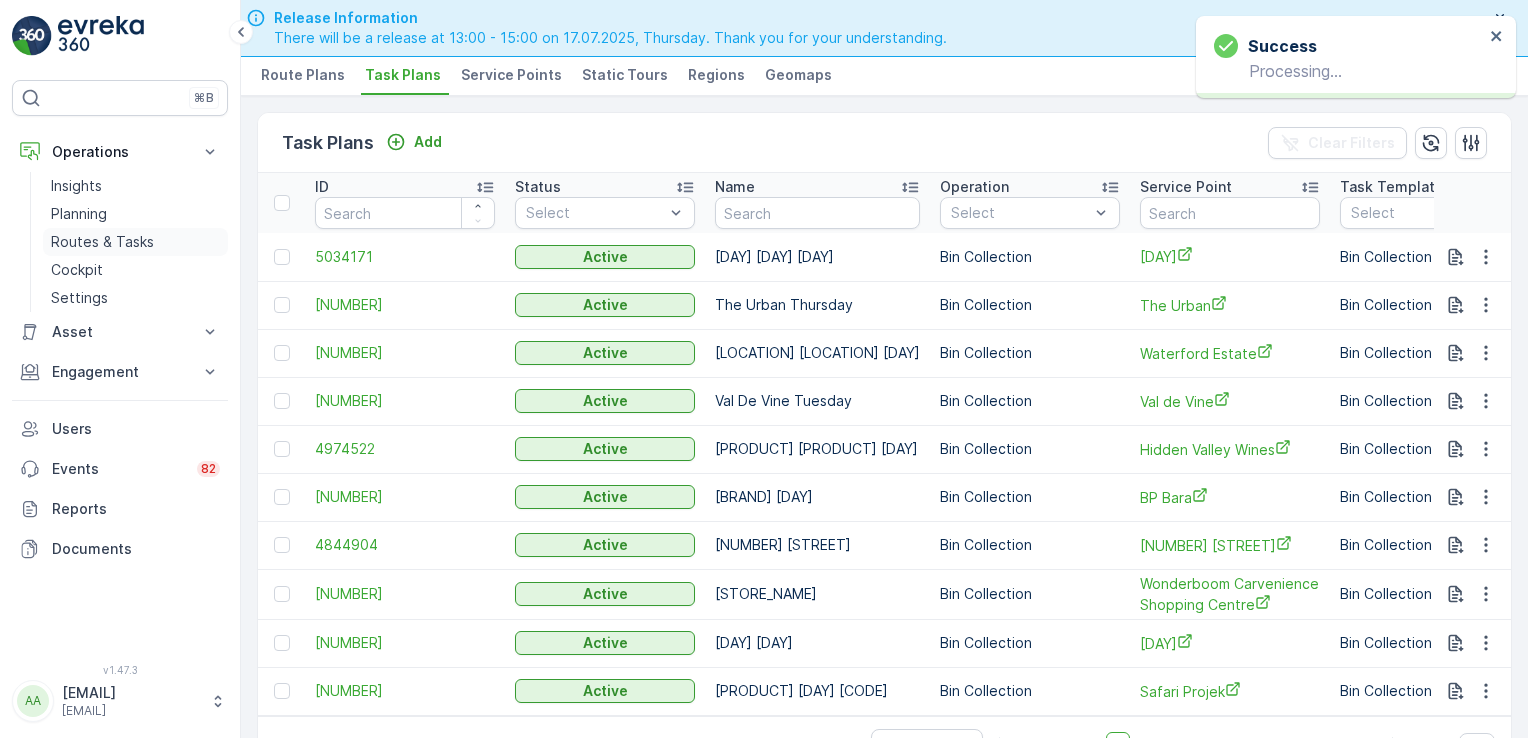 click on "Routes & Tasks" at bounding box center (102, 242) 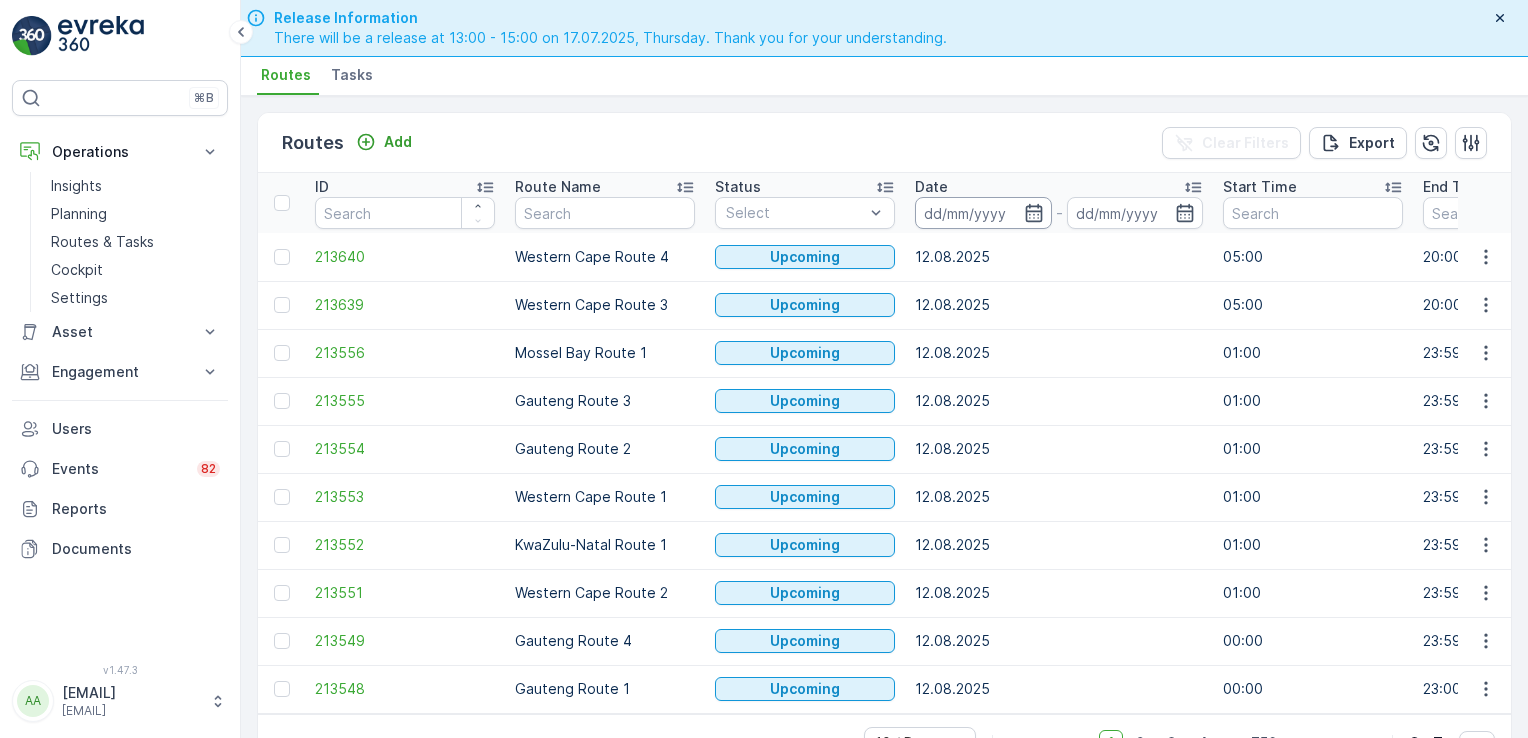 click at bounding box center (983, 213) 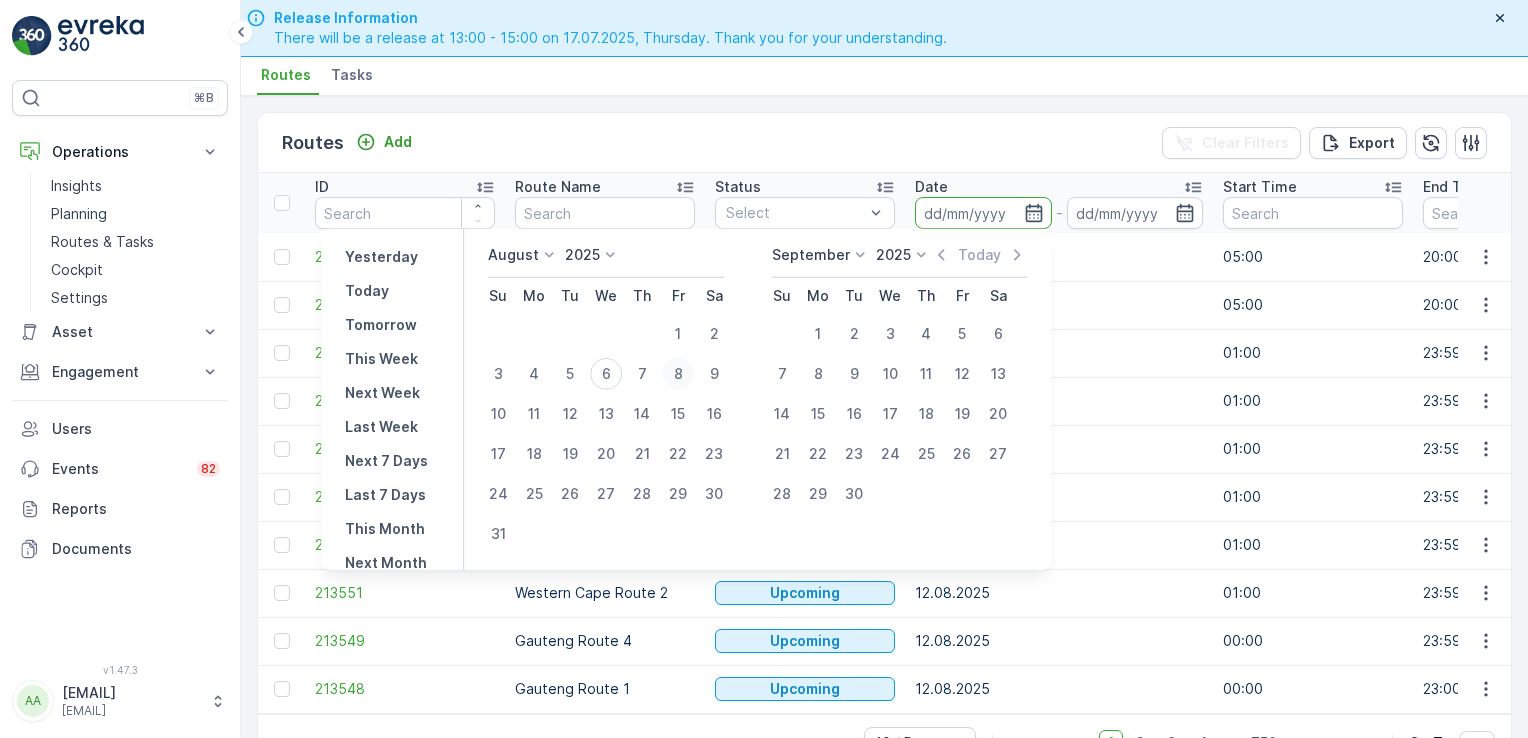 click on "8" at bounding box center [678, 374] 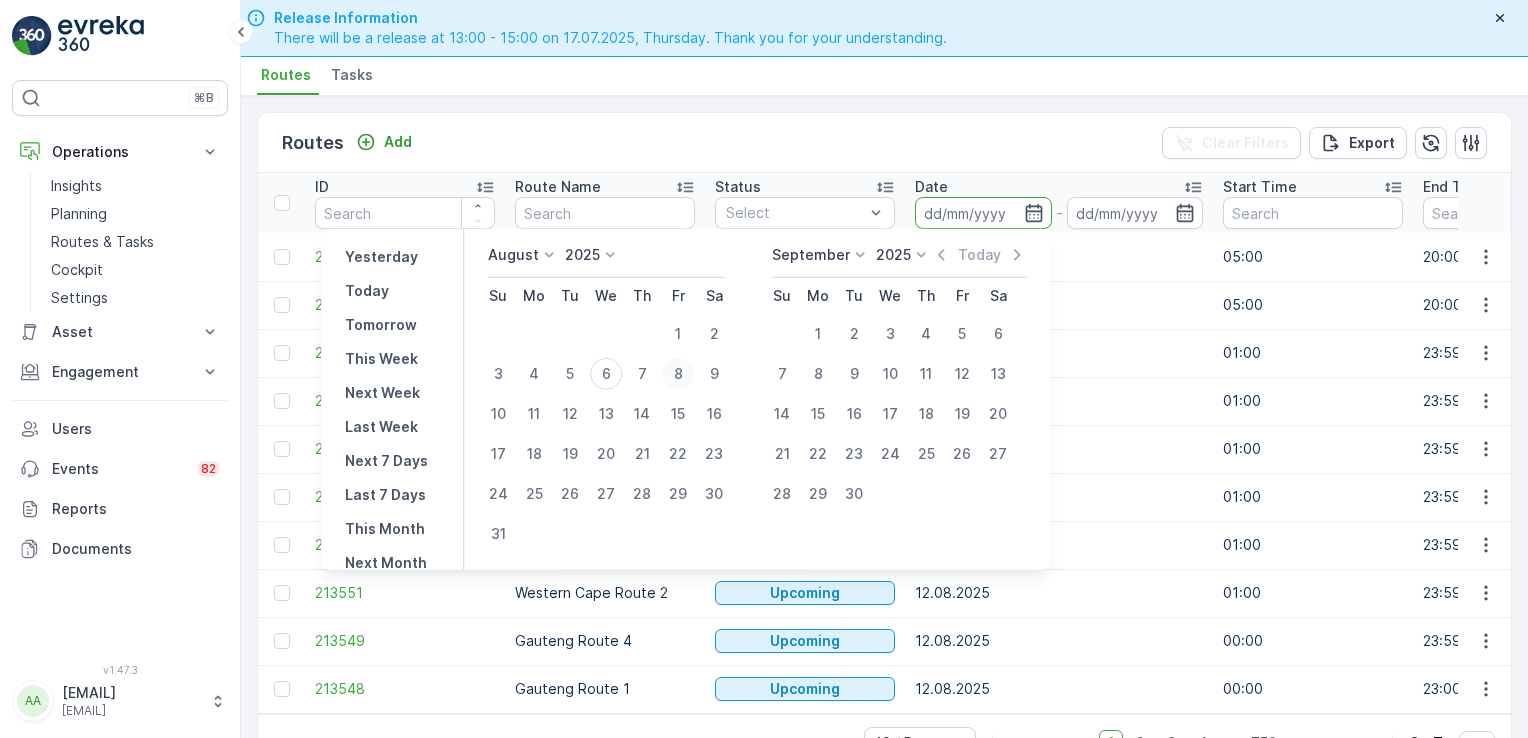 type on "08.08.2025" 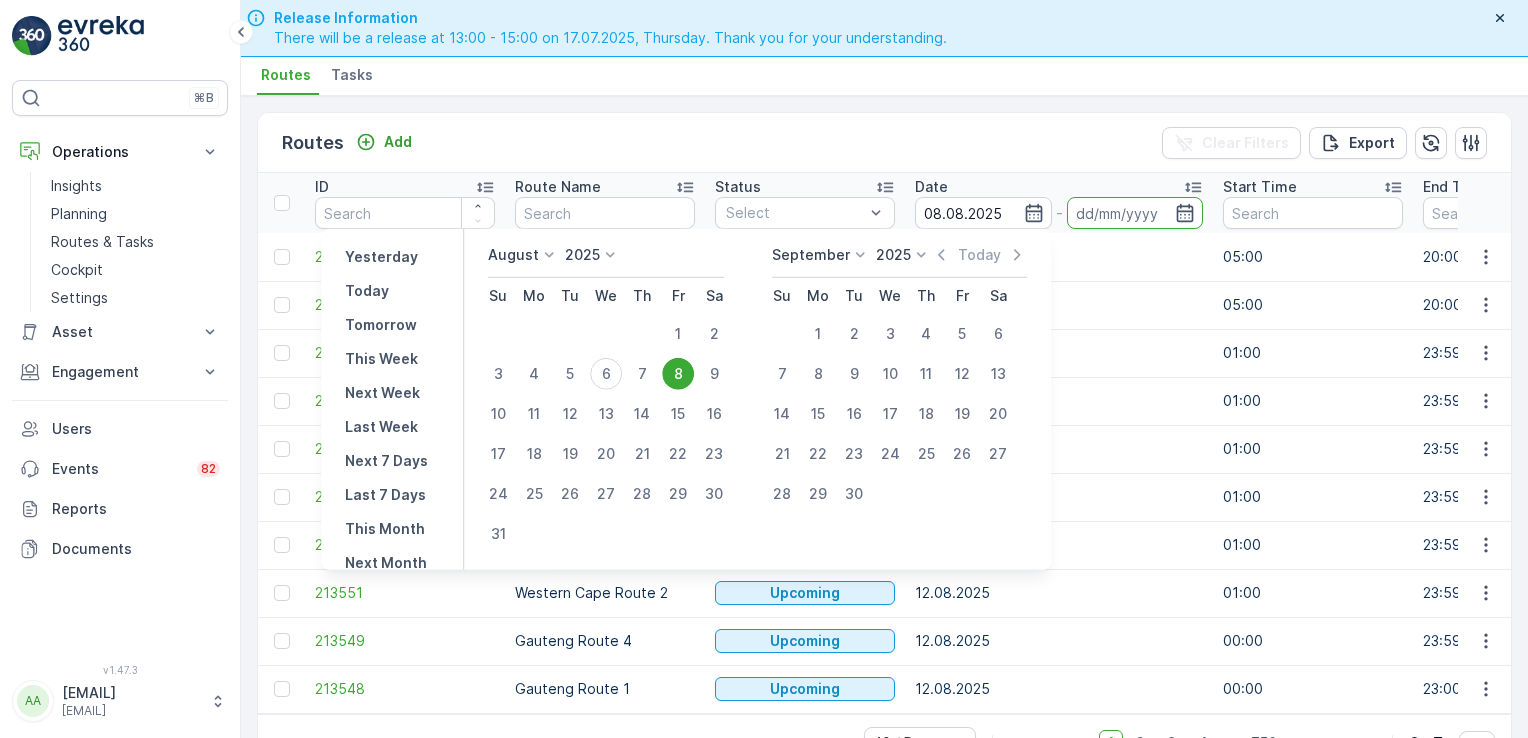 click on "8" at bounding box center (678, 374) 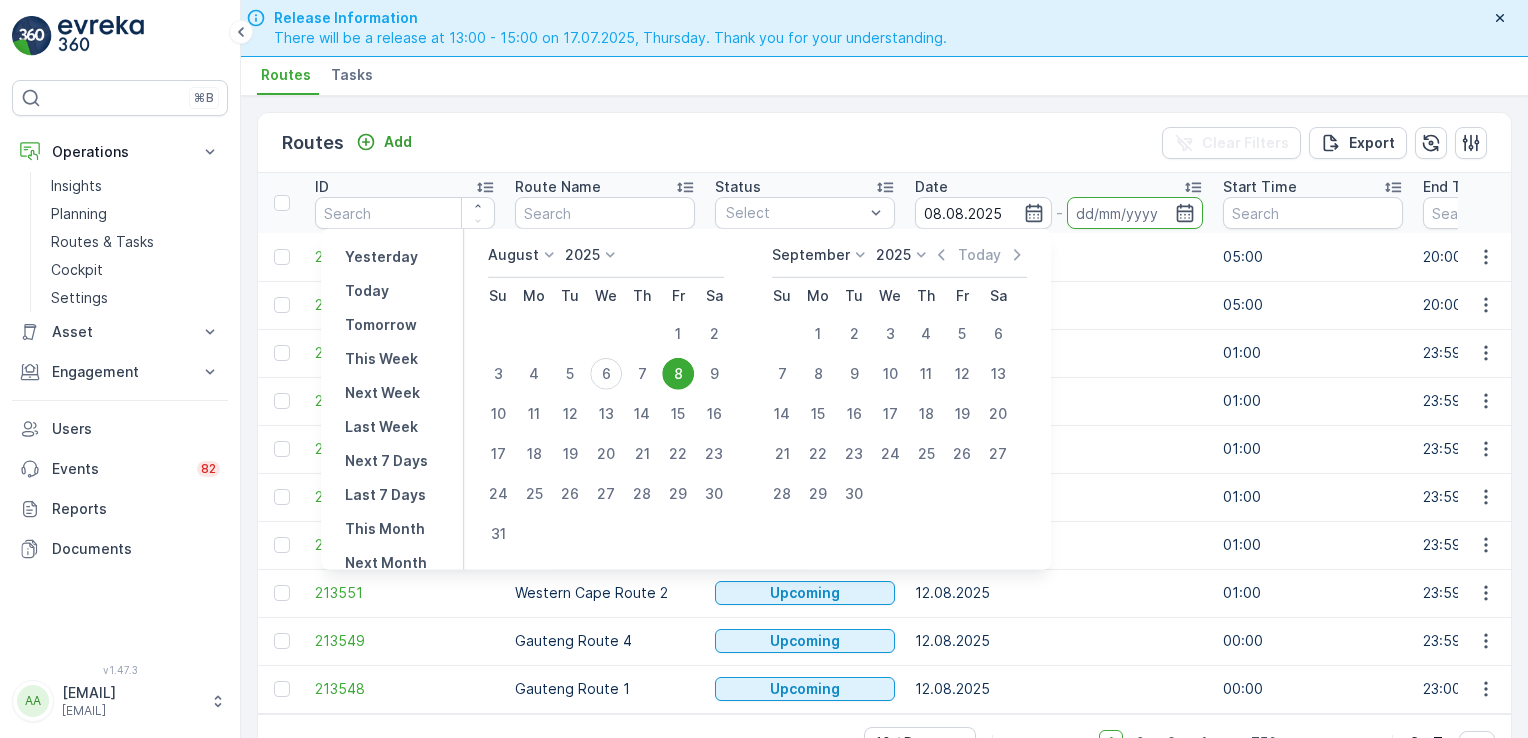 type on "08.08.2025" 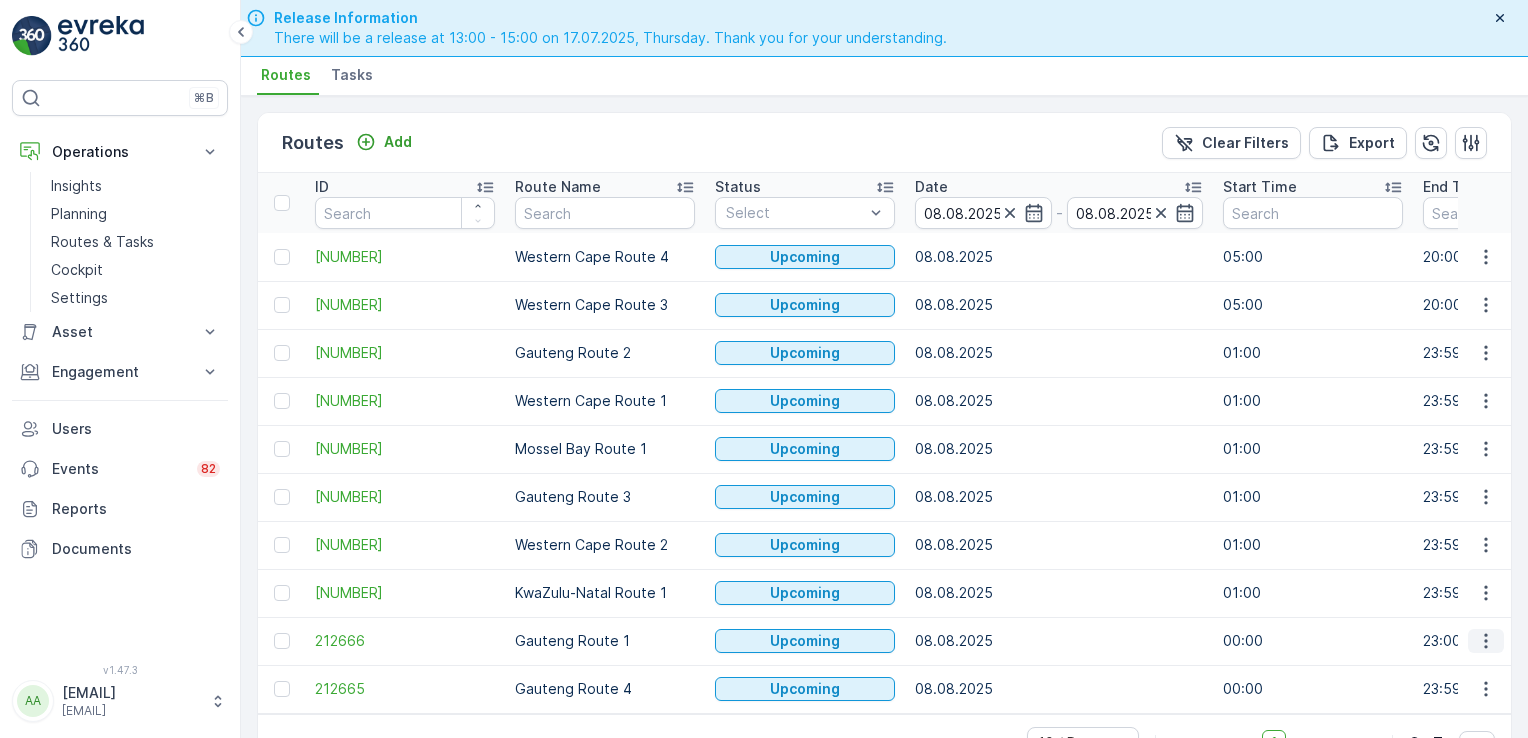 click 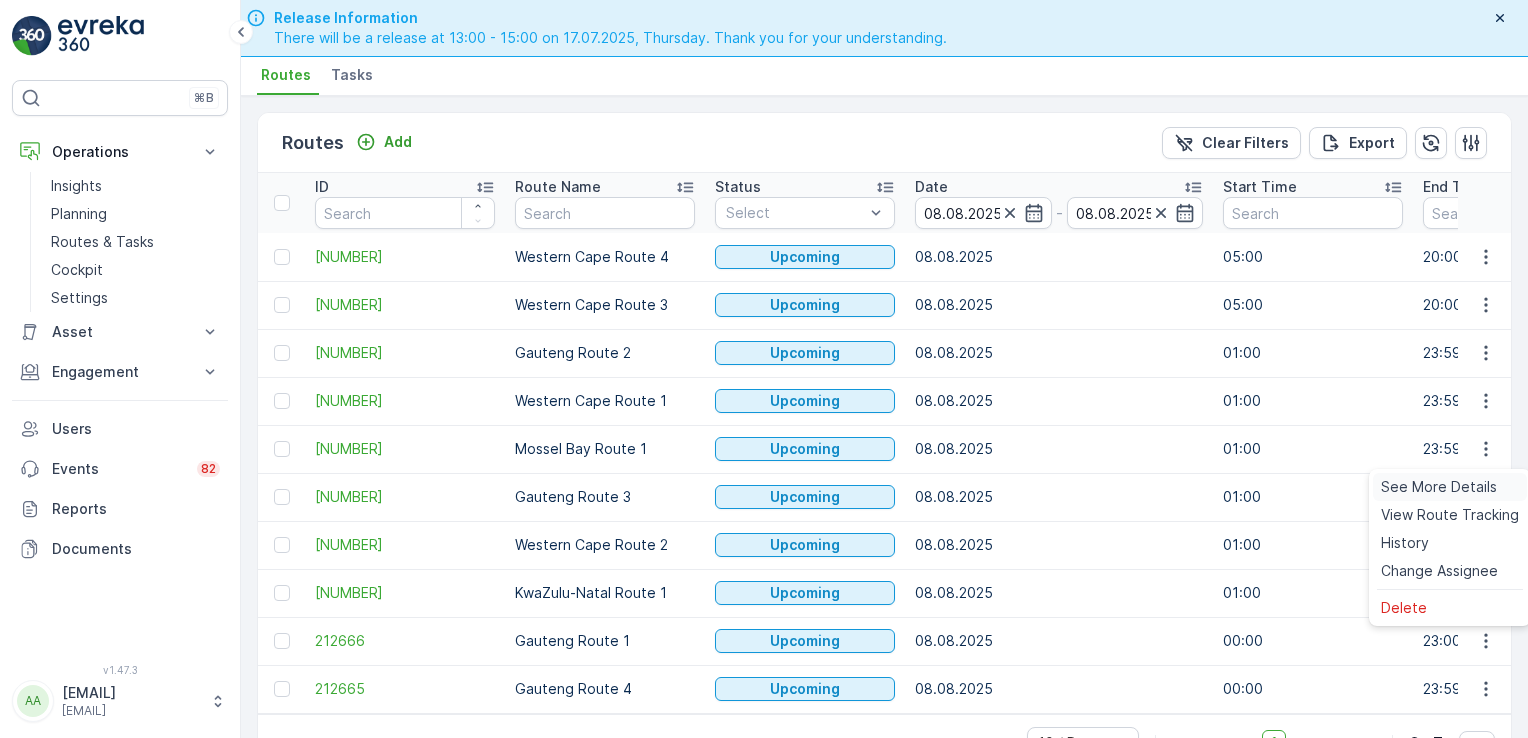 click on "See More Details" at bounding box center (1439, 487) 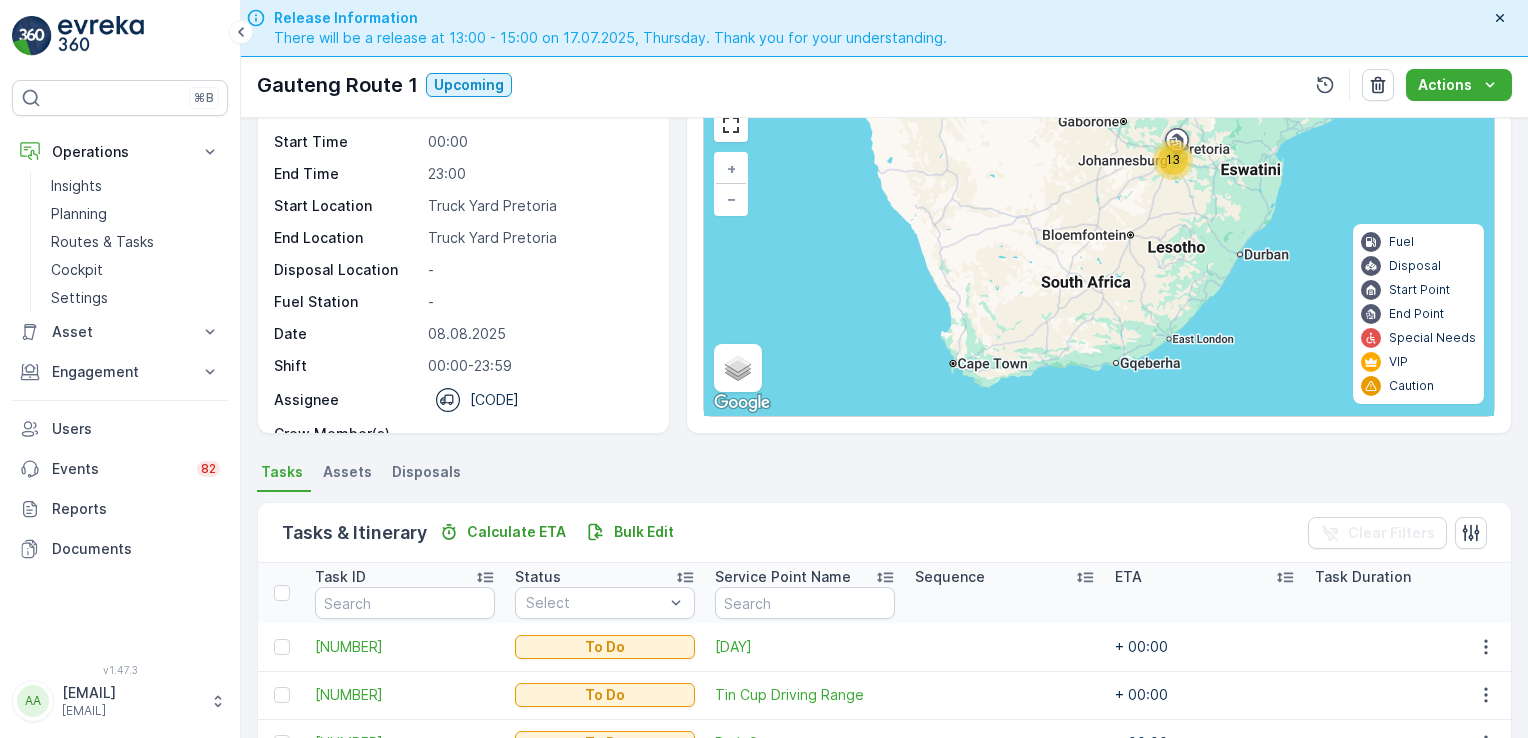 scroll, scrollTop: 0, scrollLeft: 0, axis: both 